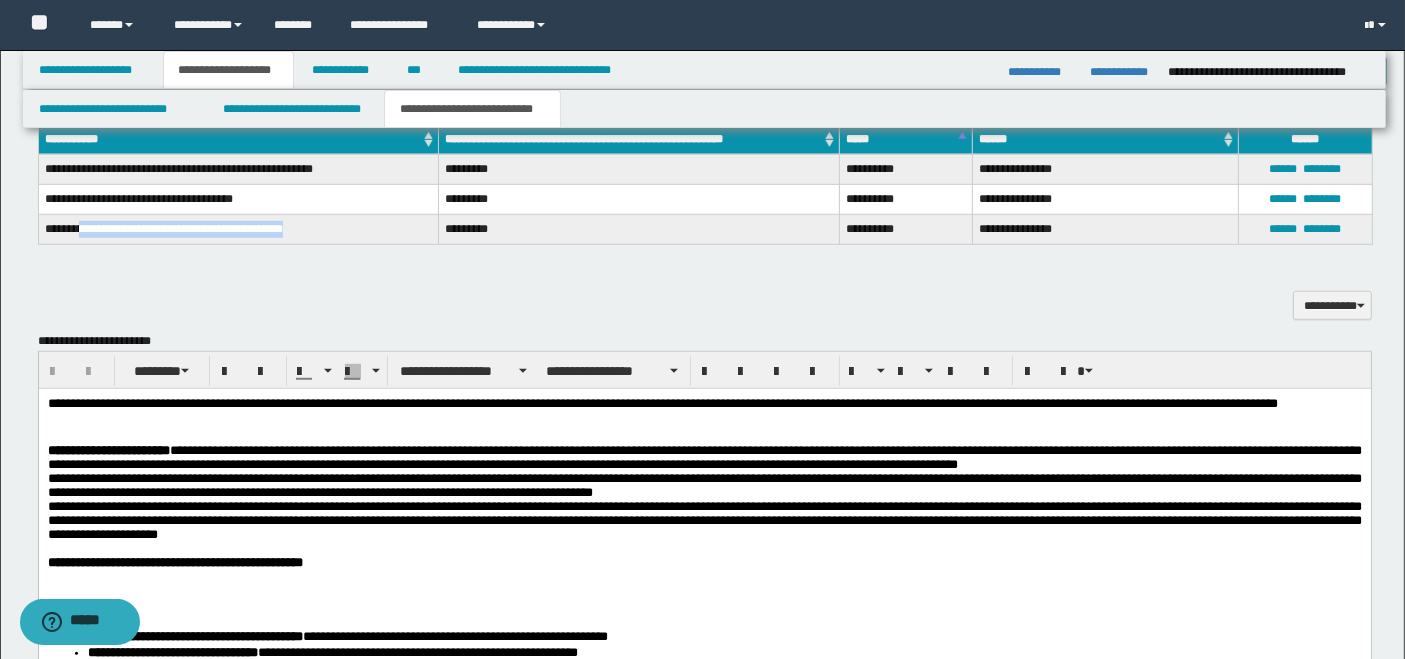 scroll, scrollTop: 0, scrollLeft: 0, axis: both 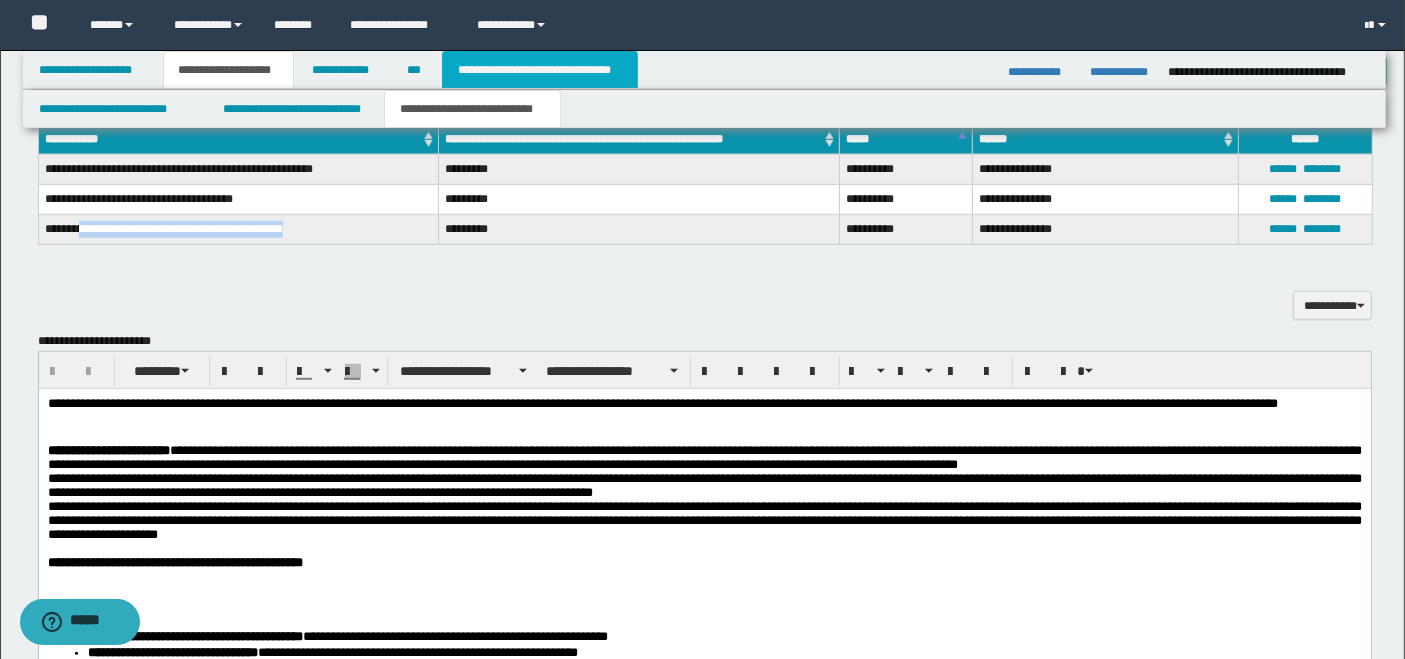 click on "**********" at bounding box center (540, 70) 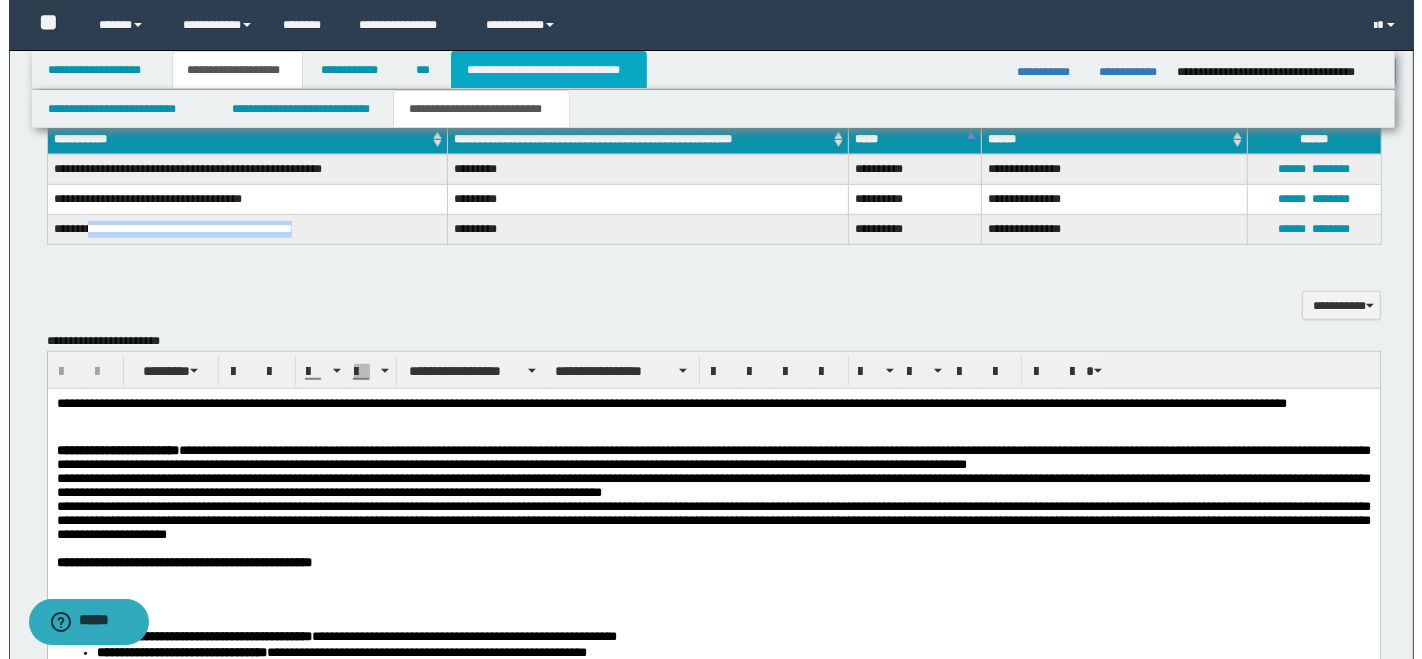 scroll, scrollTop: 0, scrollLeft: 0, axis: both 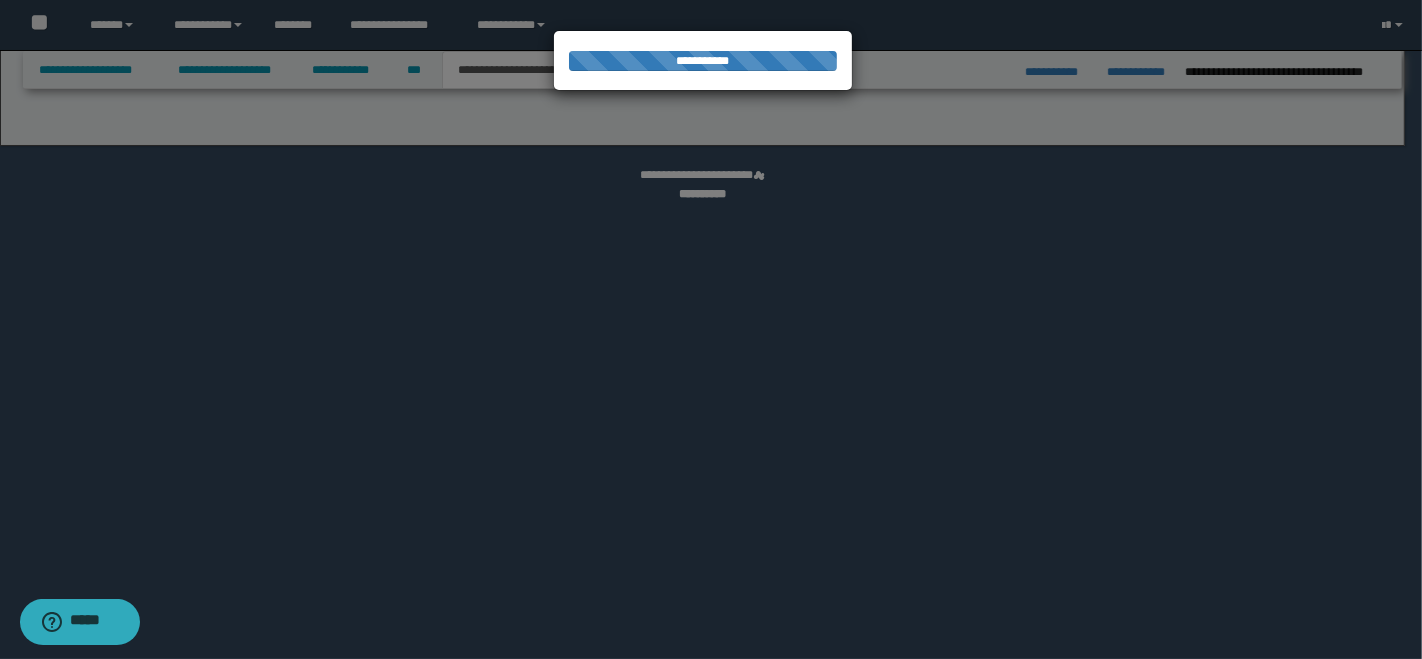select on "*" 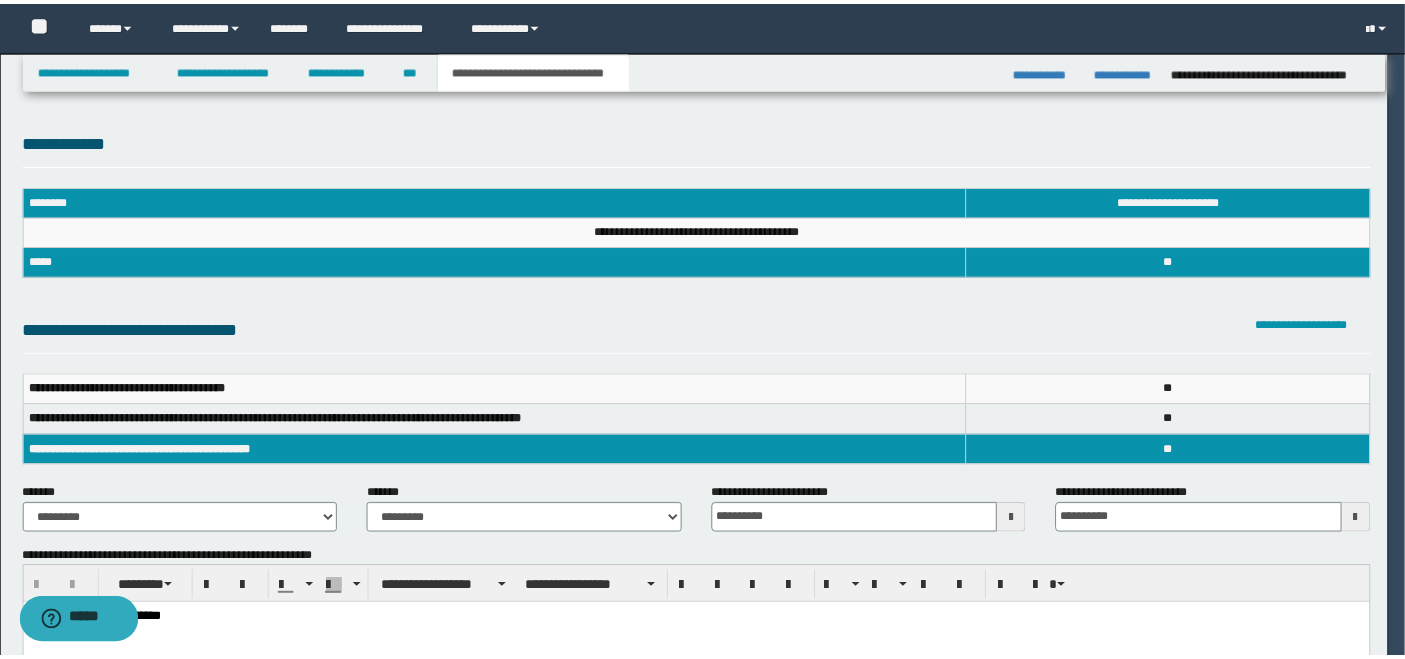 scroll, scrollTop: 0, scrollLeft: 0, axis: both 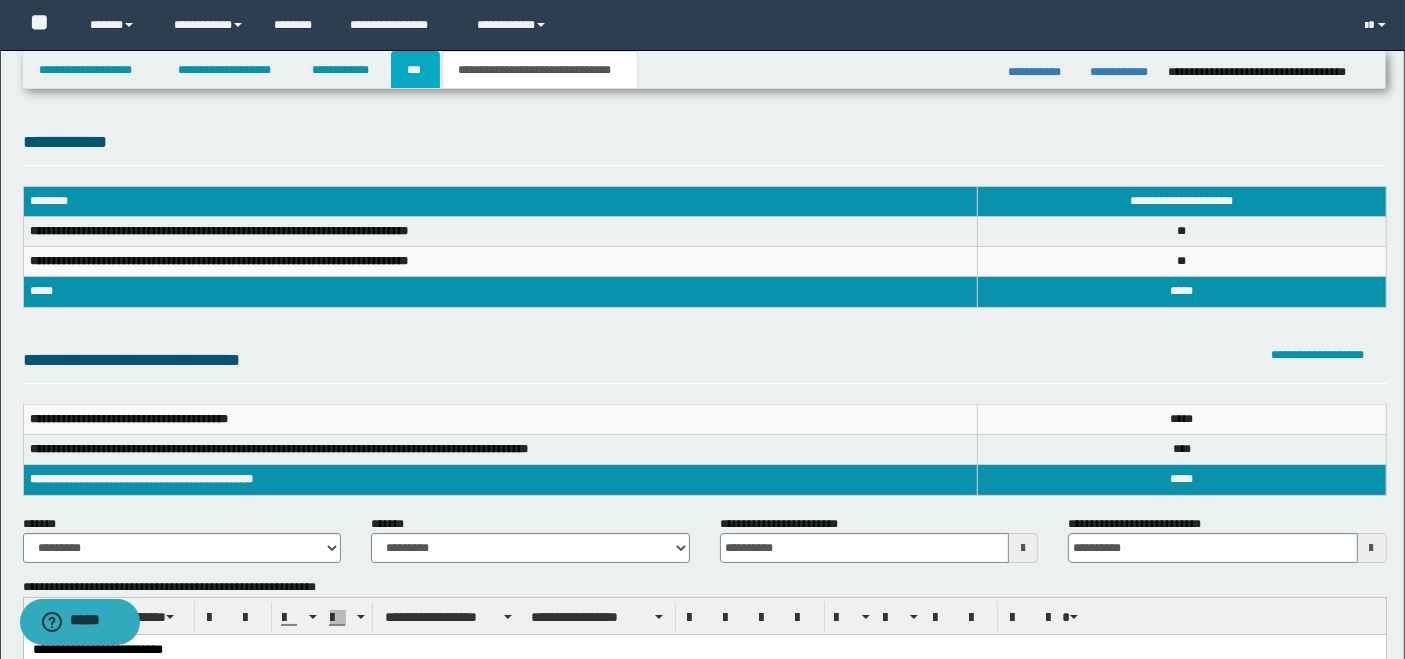 click on "***" at bounding box center [415, 70] 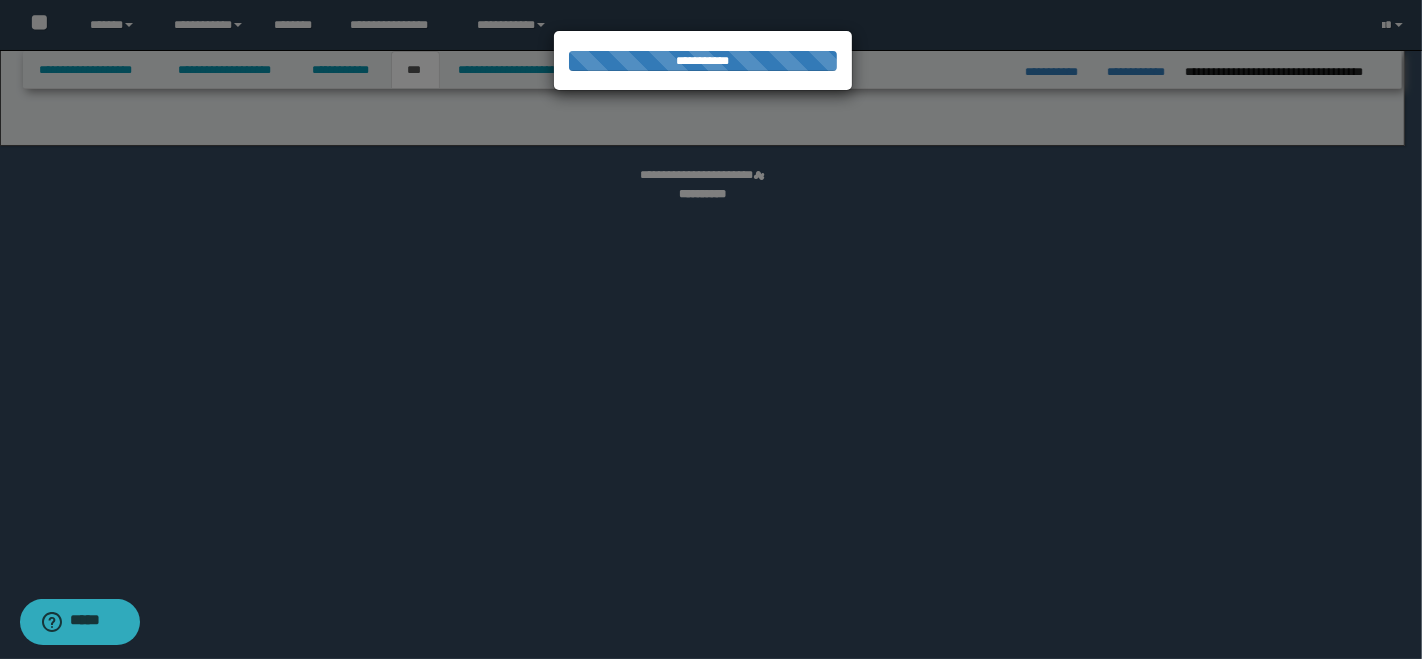 select on "*" 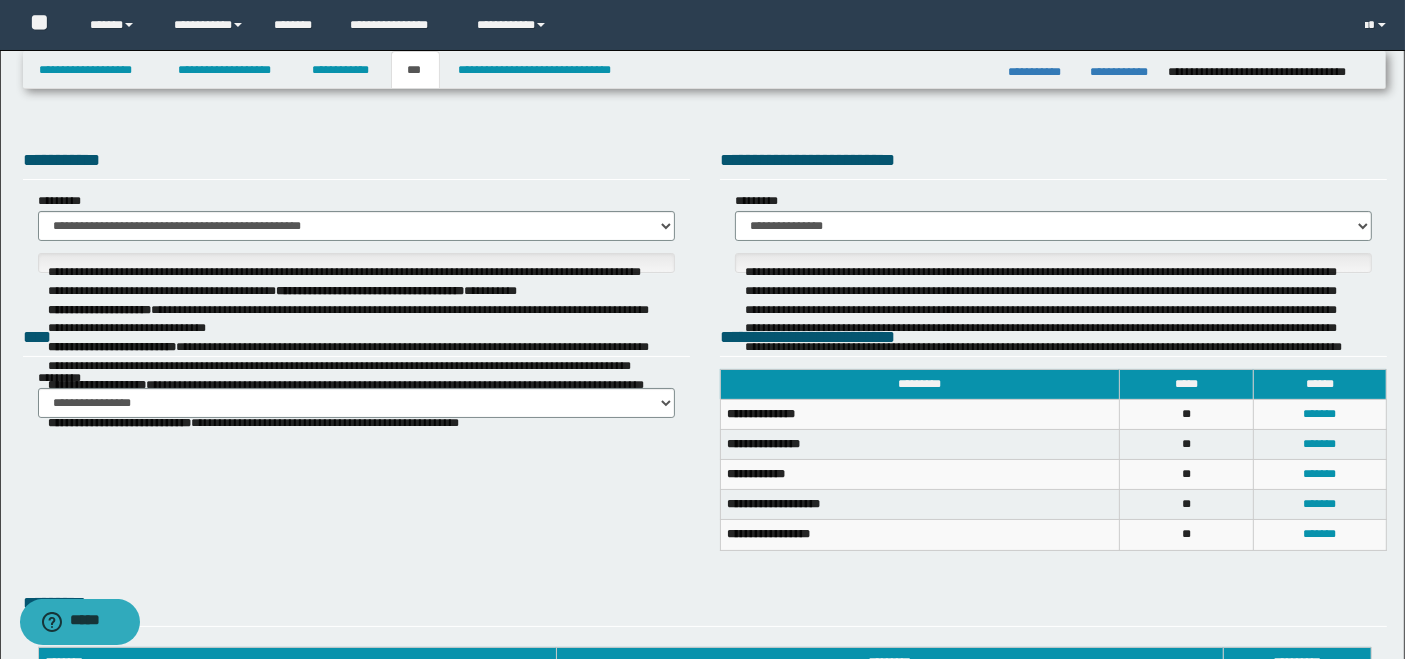 select on "***" 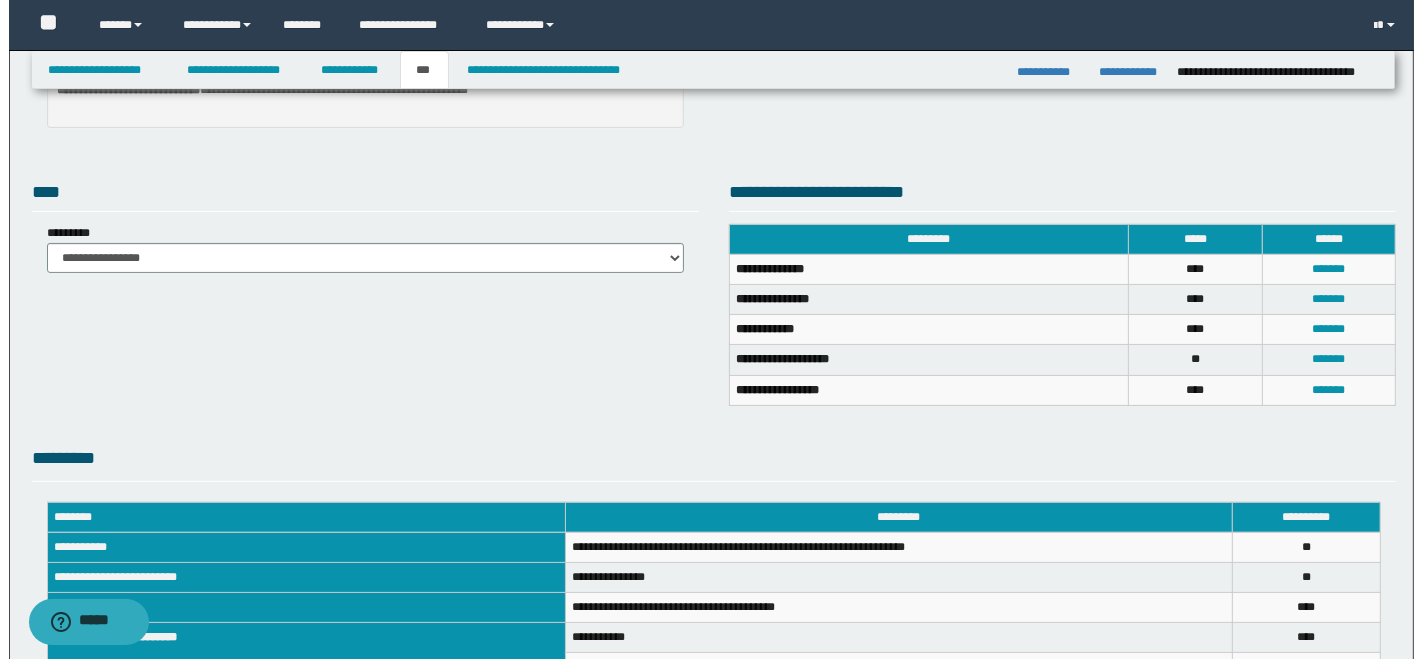 scroll, scrollTop: 444, scrollLeft: 0, axis: vertical 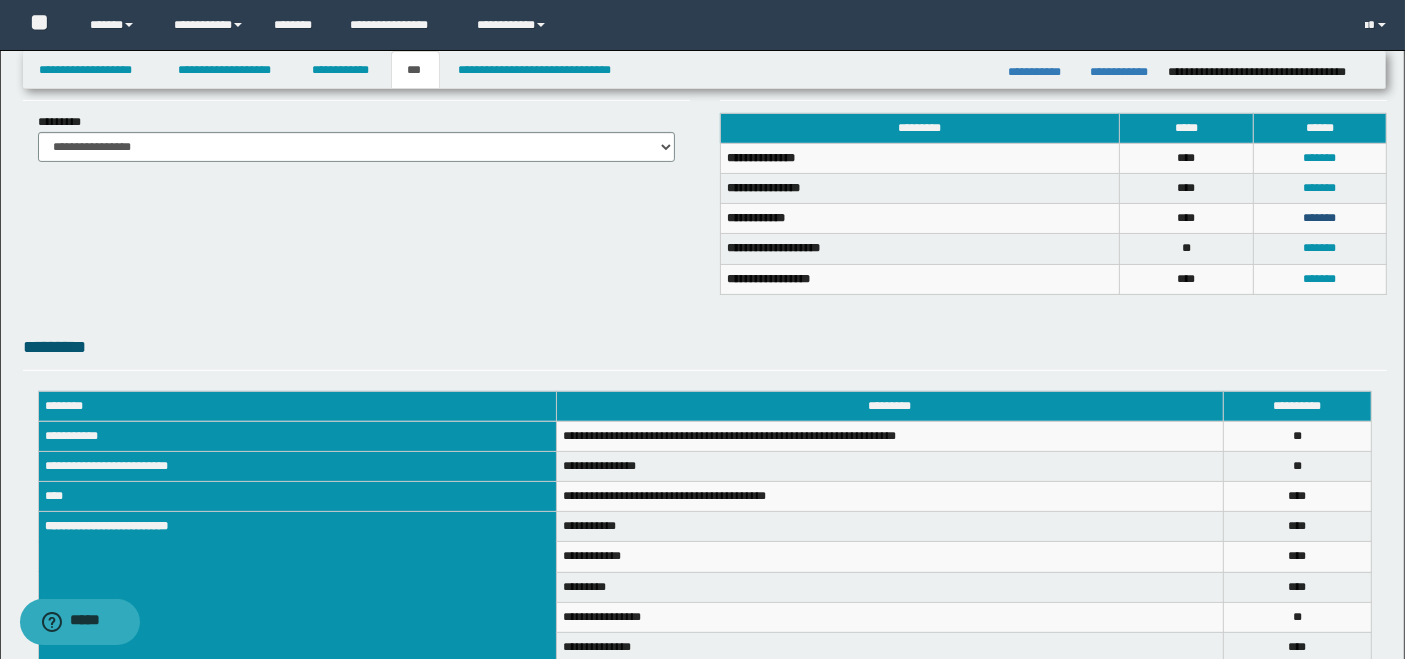 click on "*******" at bounding box center (1319, 218) 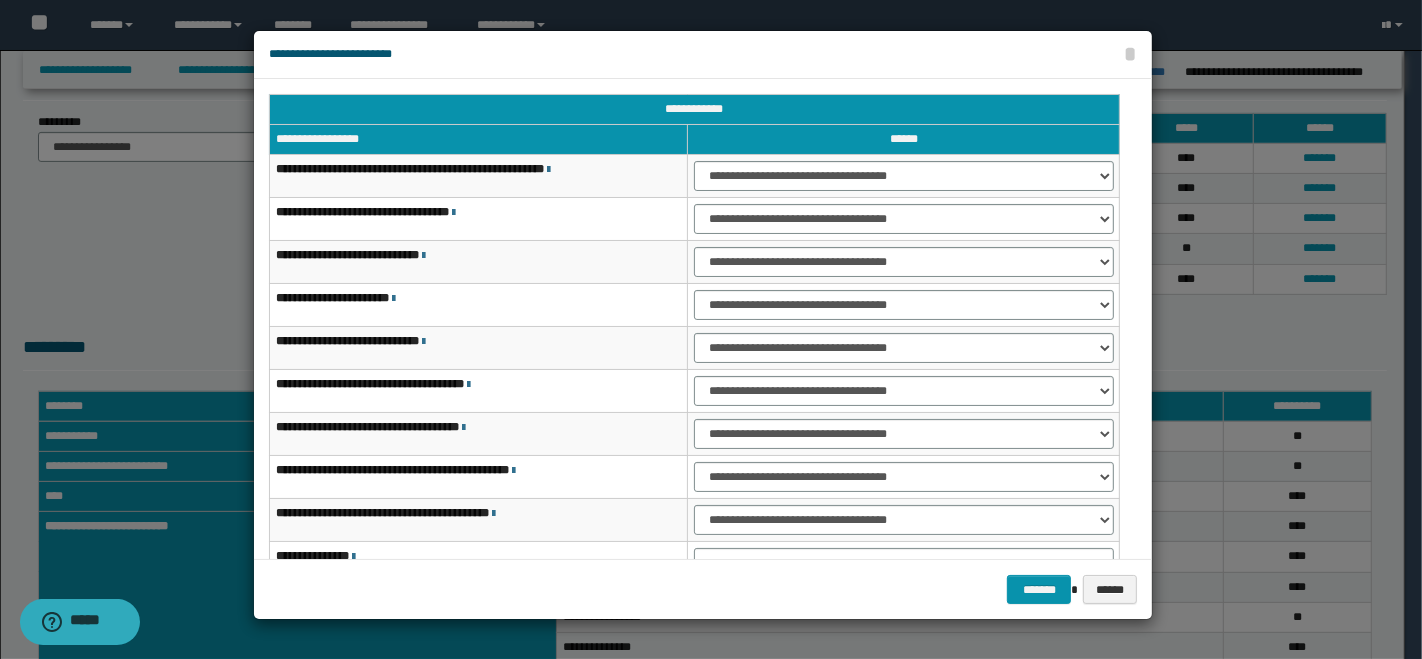 scroll, scrollTop: 117, scrollLeft: 0, axis: vertical 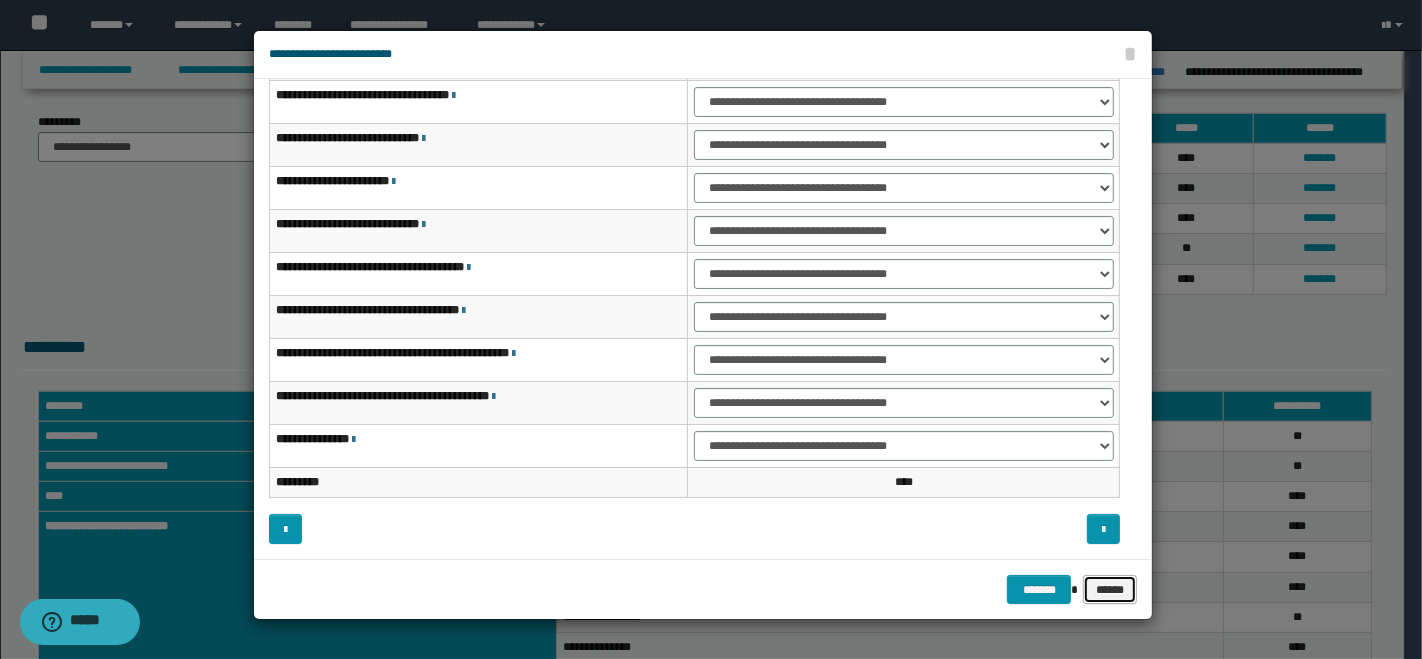 drag, startPoint x: 1114, startPoint y: 590, endPoint x: 1120, endPoint y: 561, distance: 29.614185 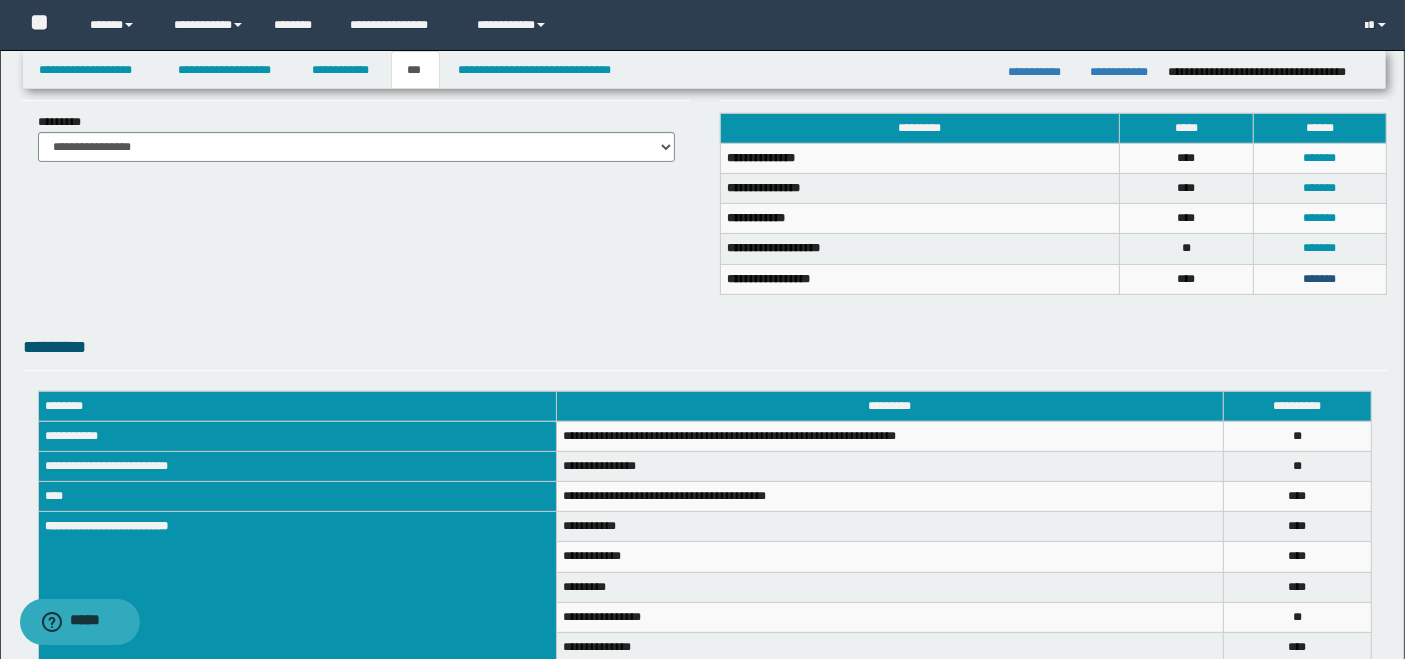 click on "*******" at bounding box center (1319, 279) 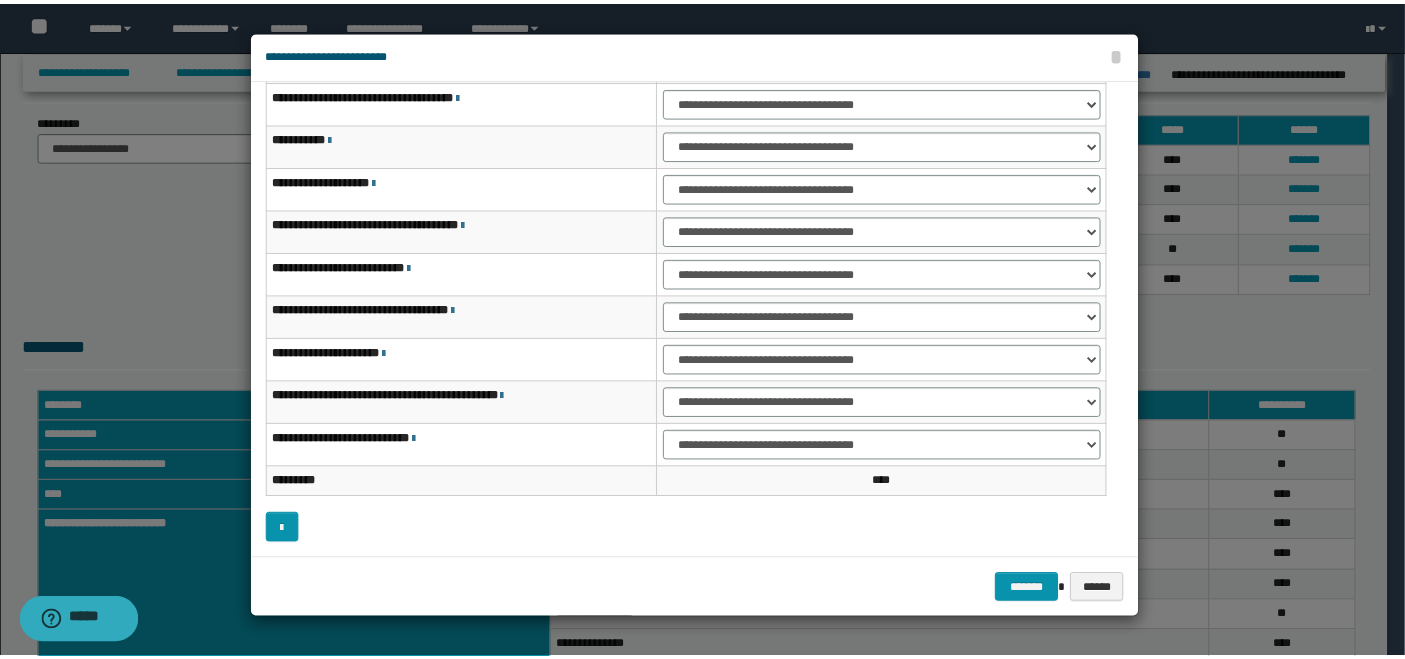 scroll, scrollTop: 0, scrollLeft: 0, axis: both 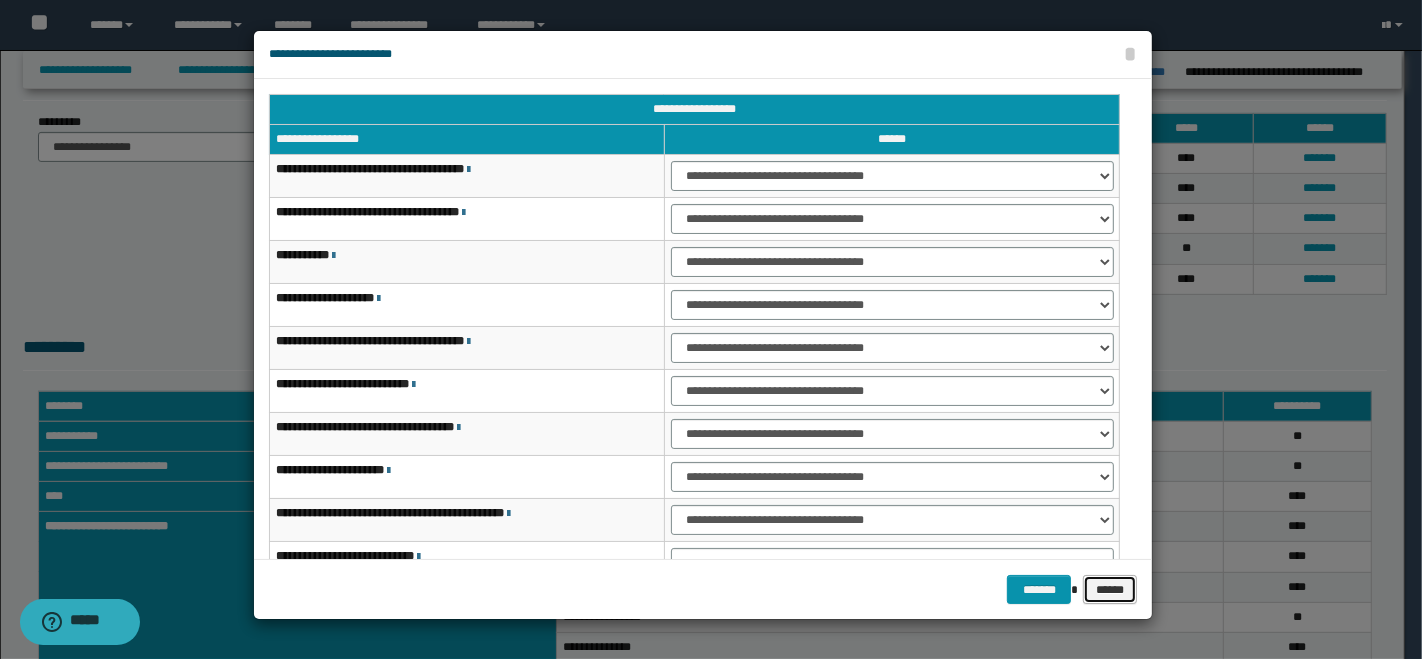 click on "******" at bounding box center [1110, 589] 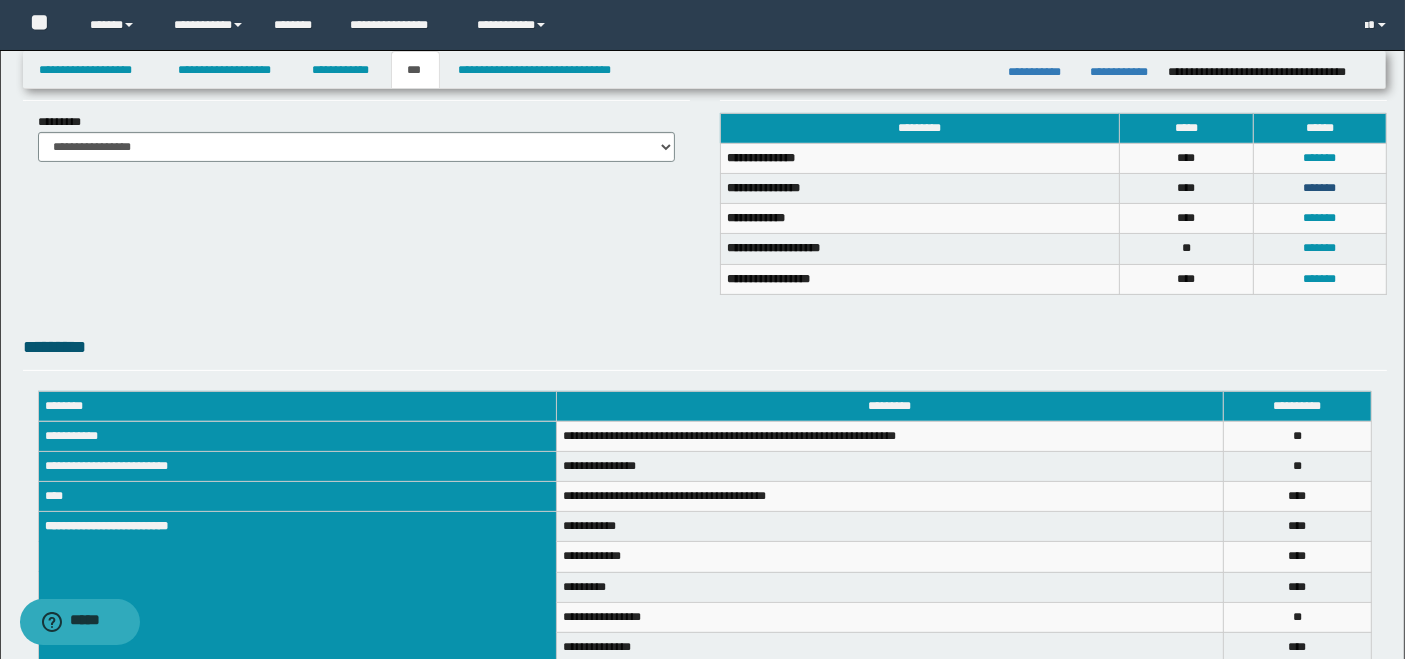 click on "*******" at bounding box center [1319, 188] 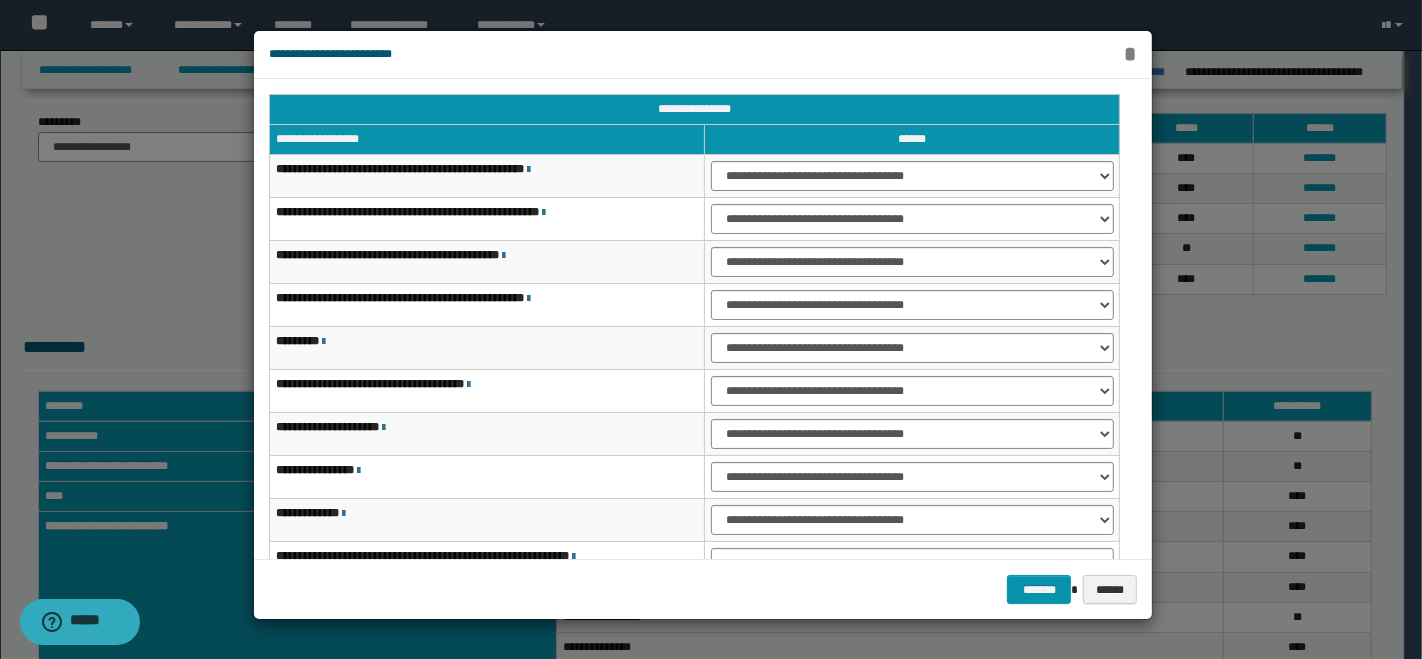 click on "*" at bounding box center [1129, 54] 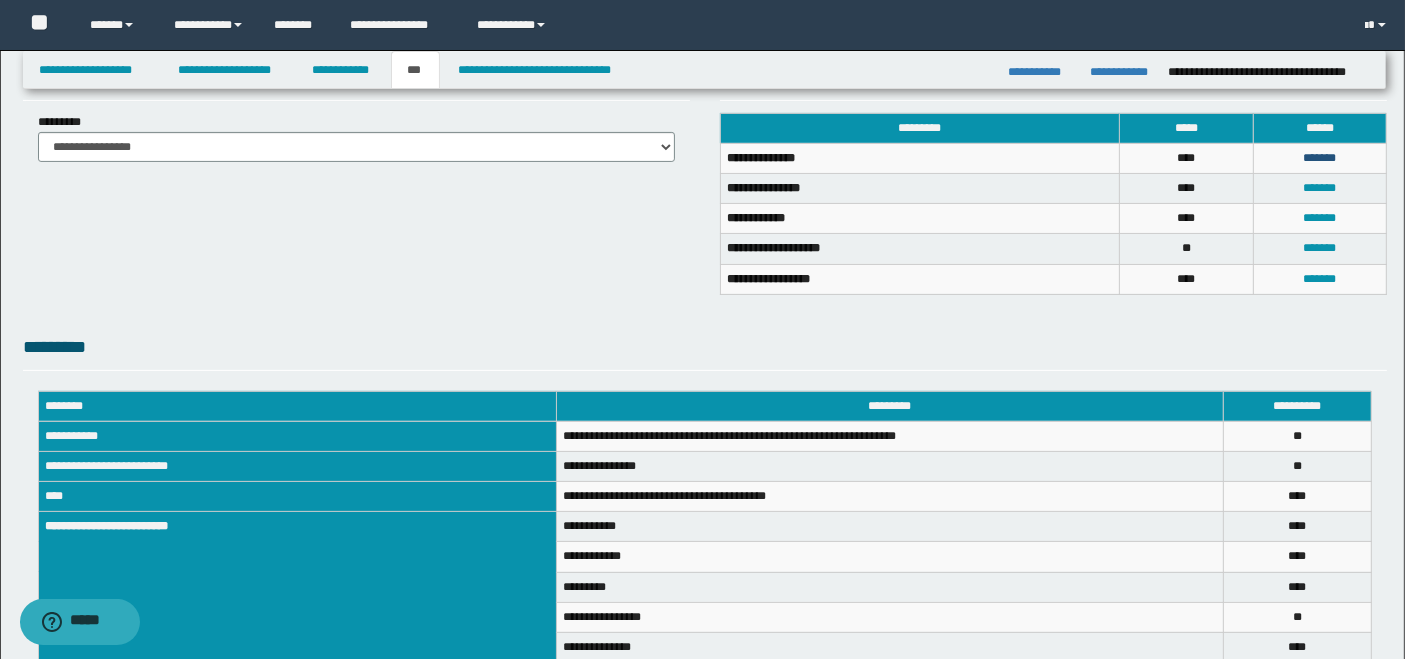 click on "*******" at bounding box center [1319, 158] 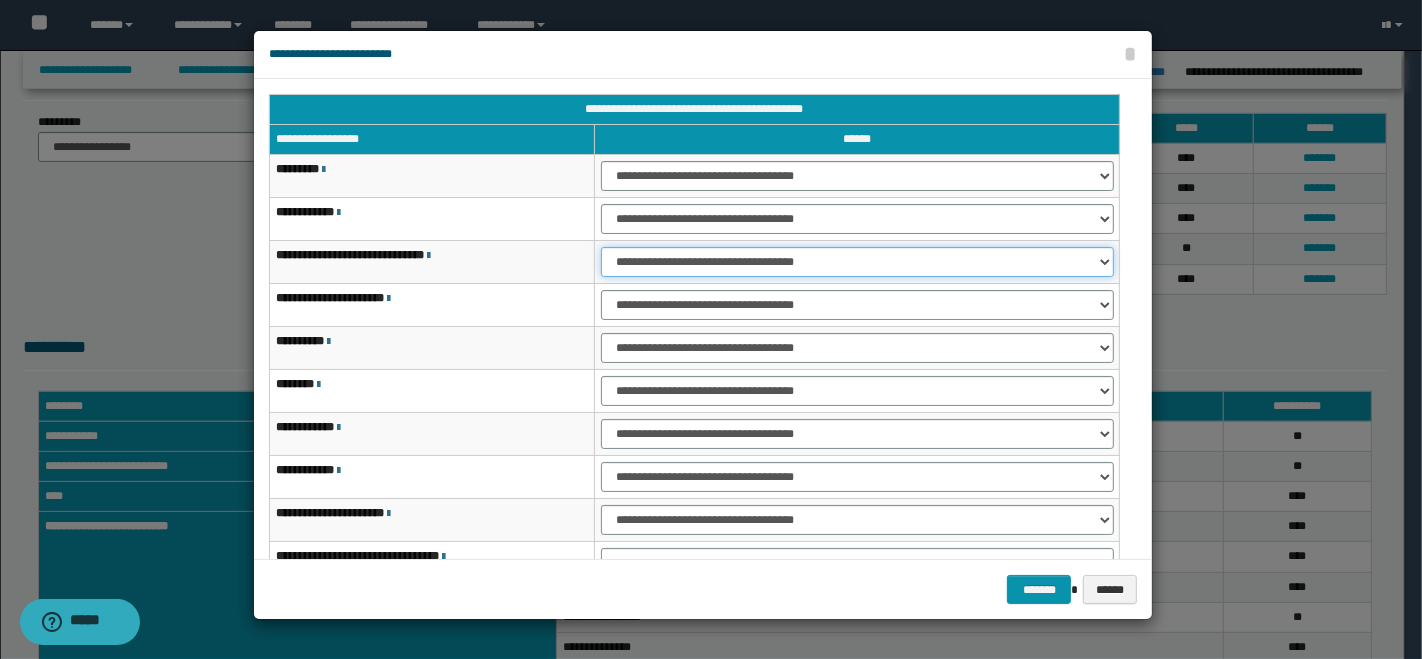 click on "**********" at bounding box center (857, 262) 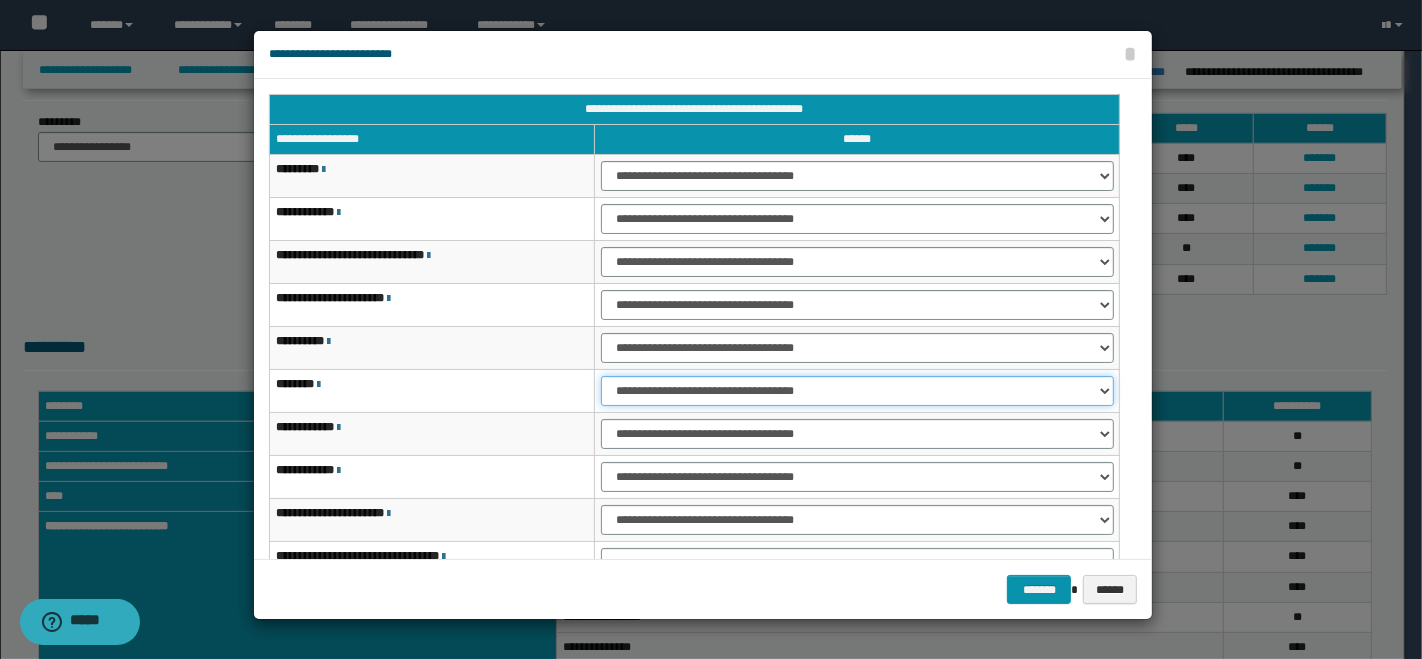 click on "**********" at bounding box center [857, 391] 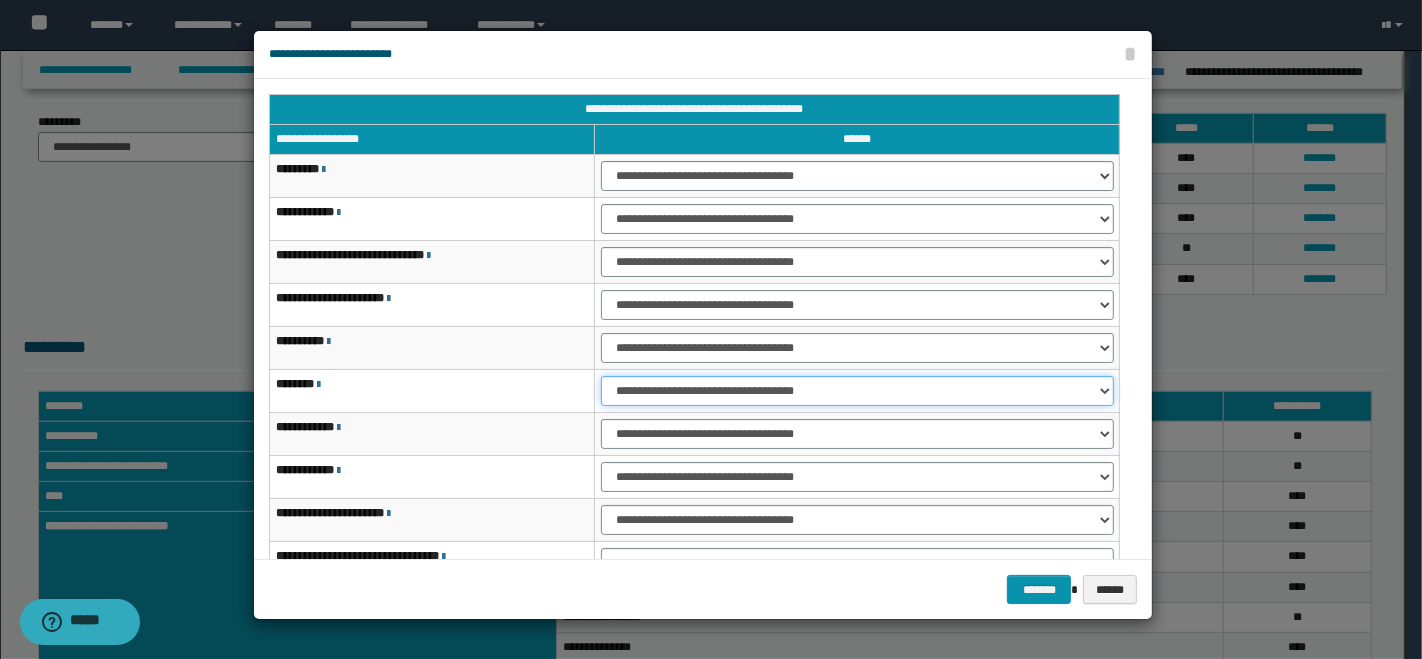 click on "**********" at bounding box center (857, 391) 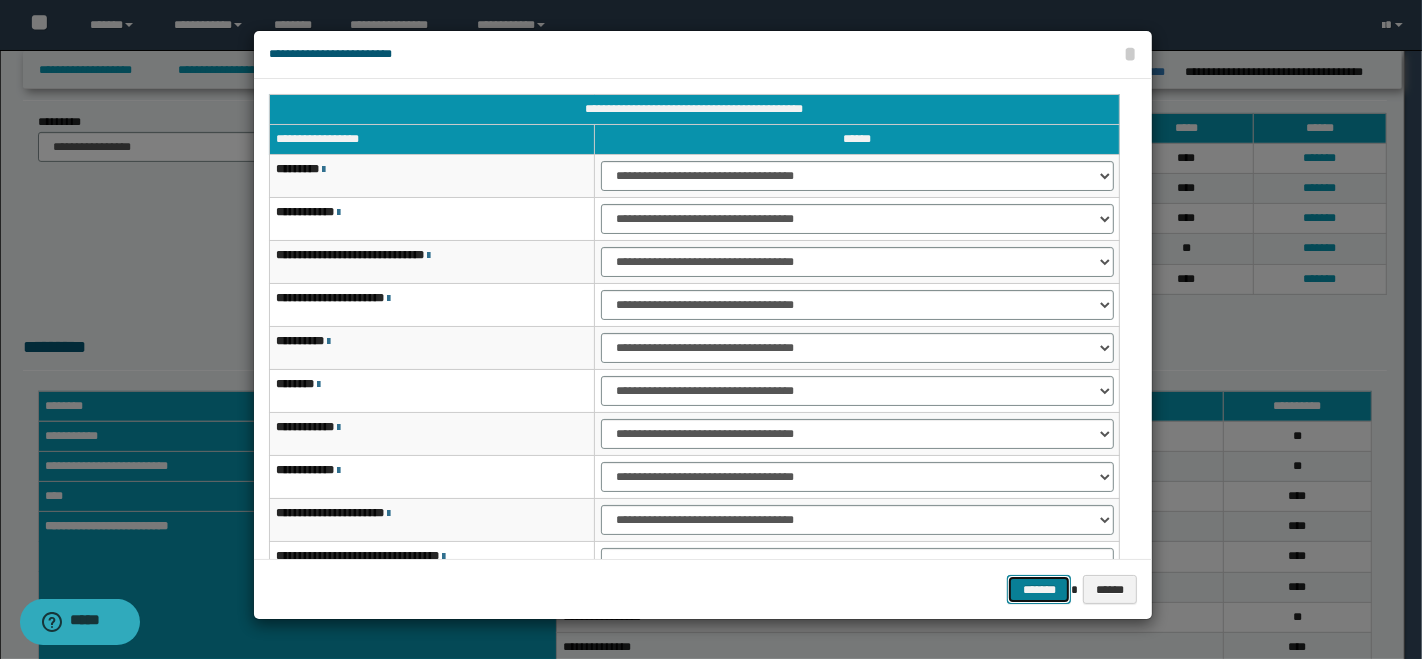 click on "*******" at bounding box center [1039, 589] 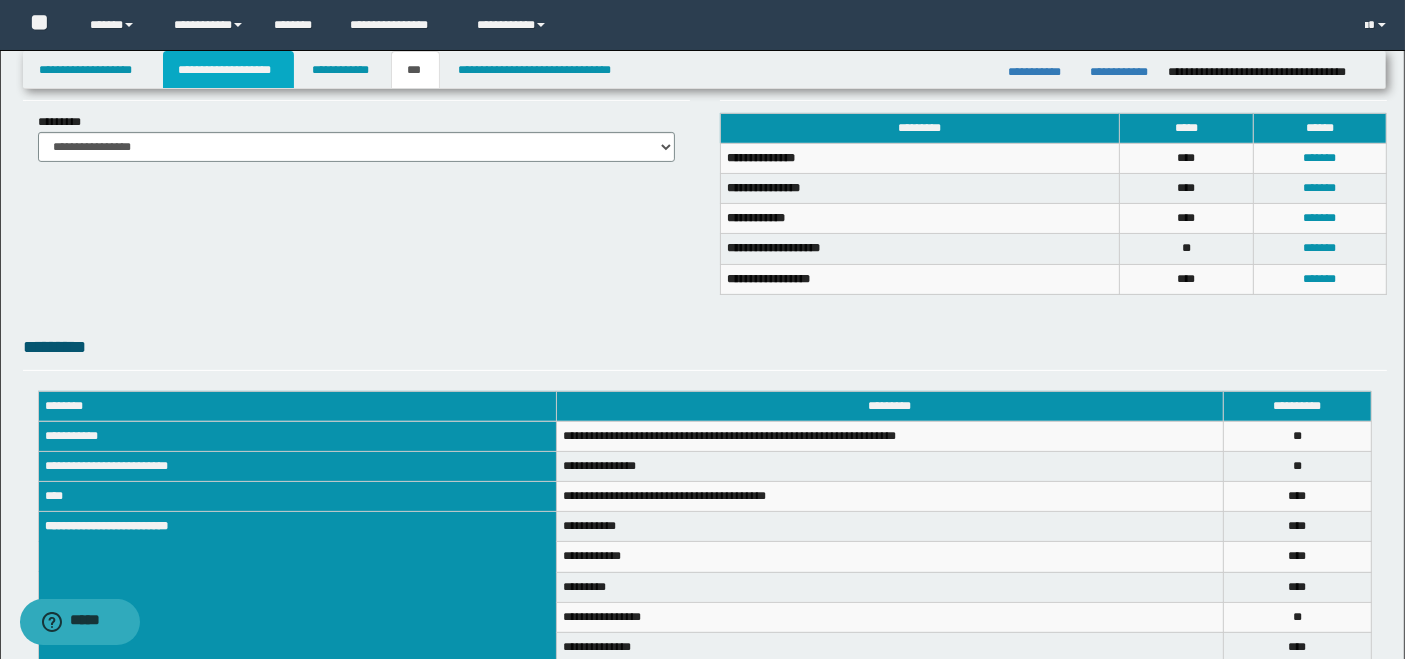 click on "**********" at bounding box center (228, 70) 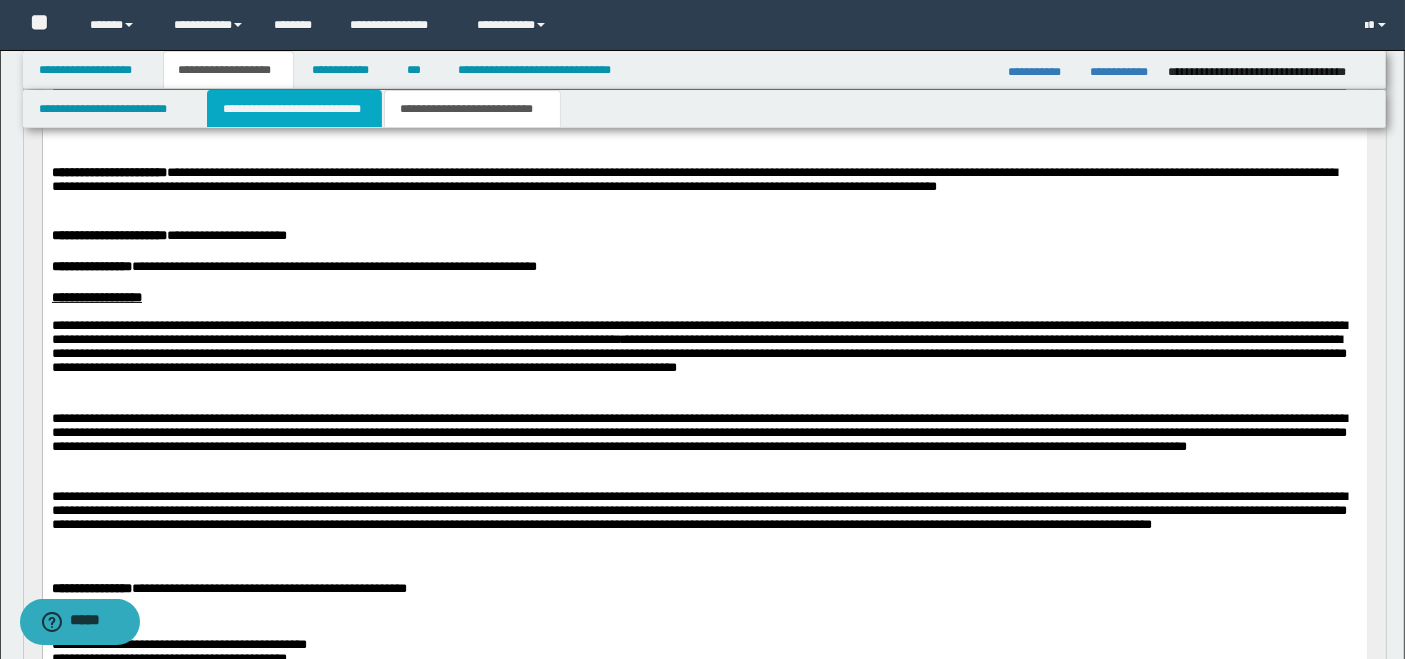 click on "**********" at bounding box center (294, 109) 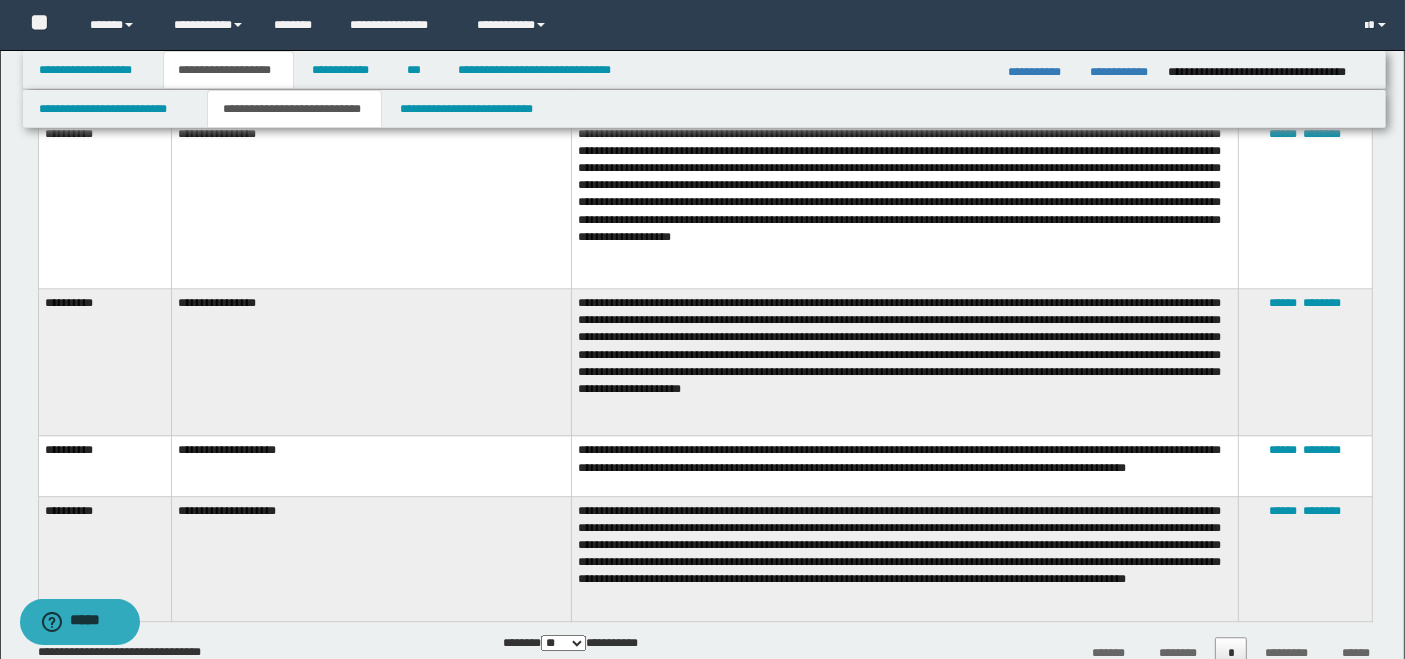 scroll, scrollTop: 5222, scrollLeft: 0, axis: vertical 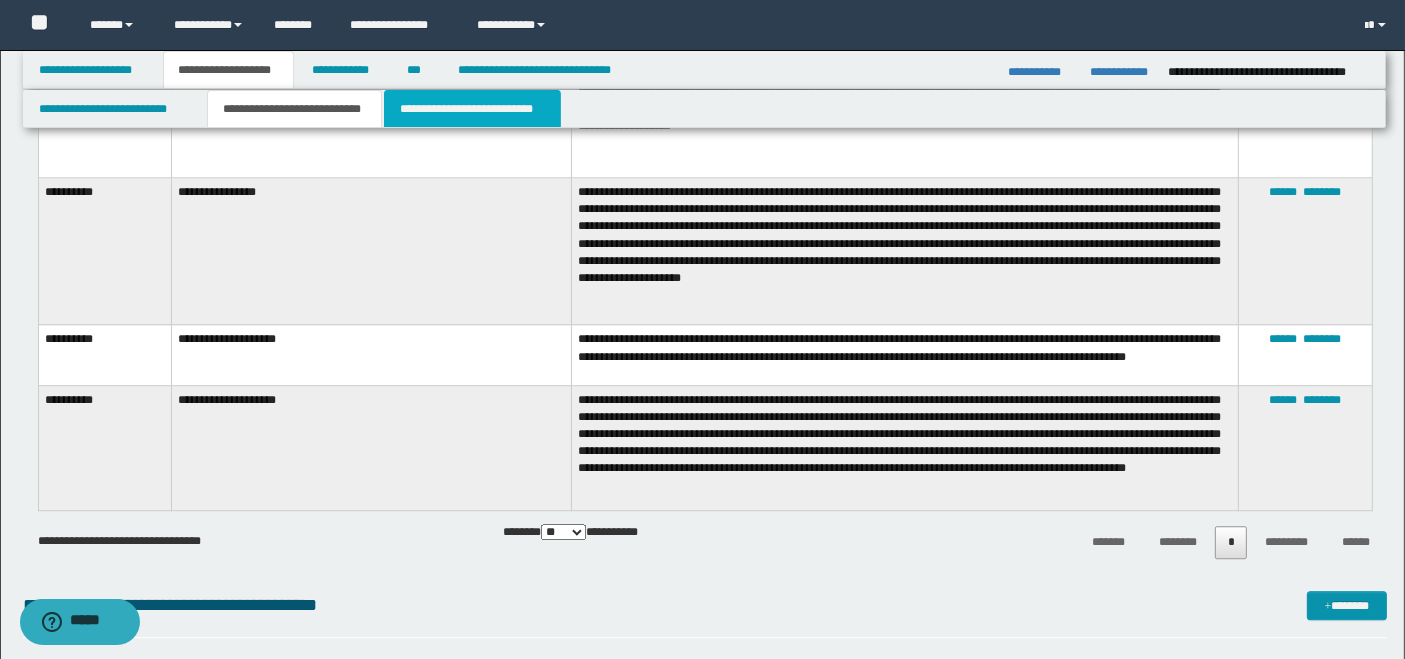 click on "**********" at bounding box center (472, 109) 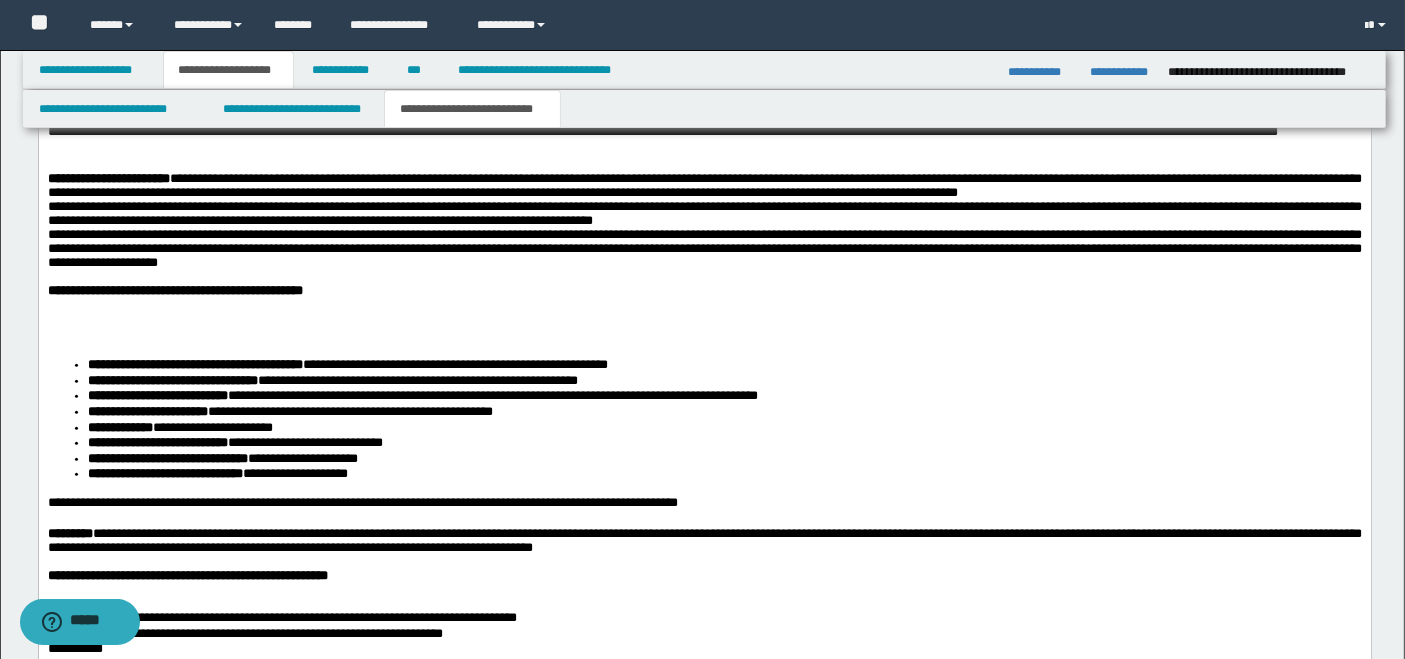 scroll, scrollTop: 1382, scrollLeft: 0, axis: vertical 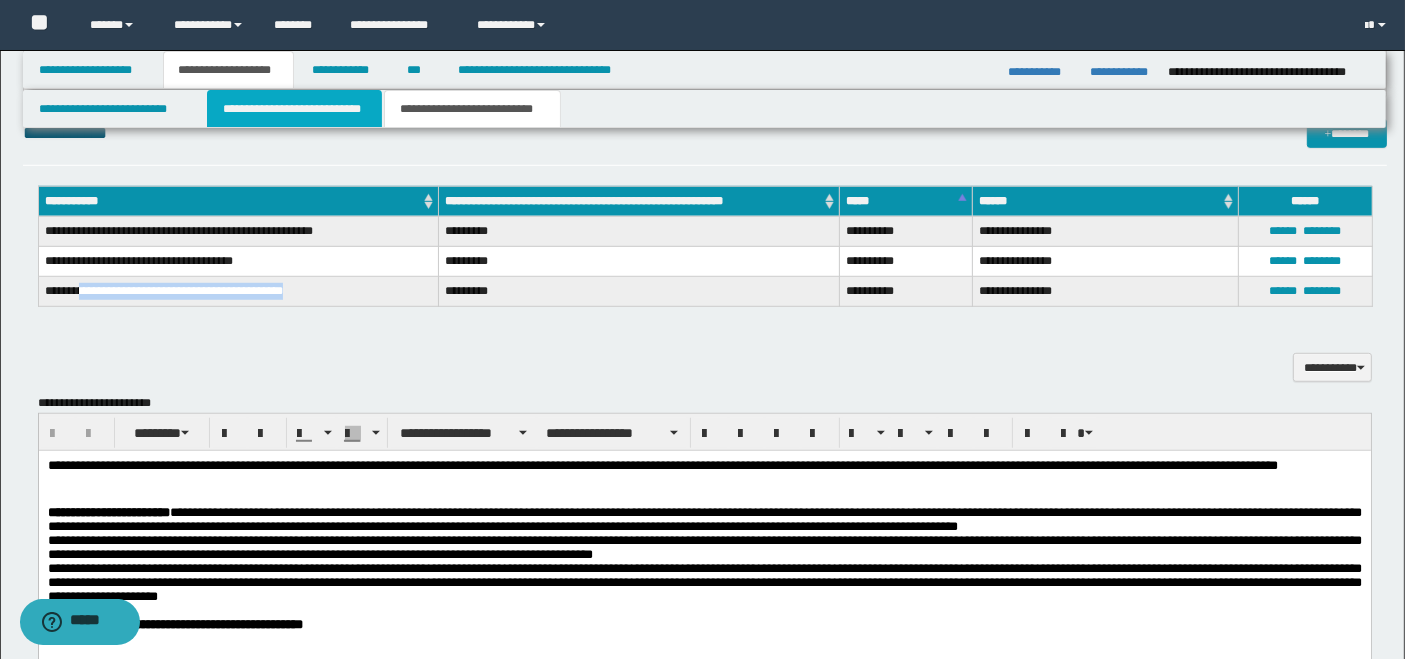 click on "**********" at bounding box center [294, 109] 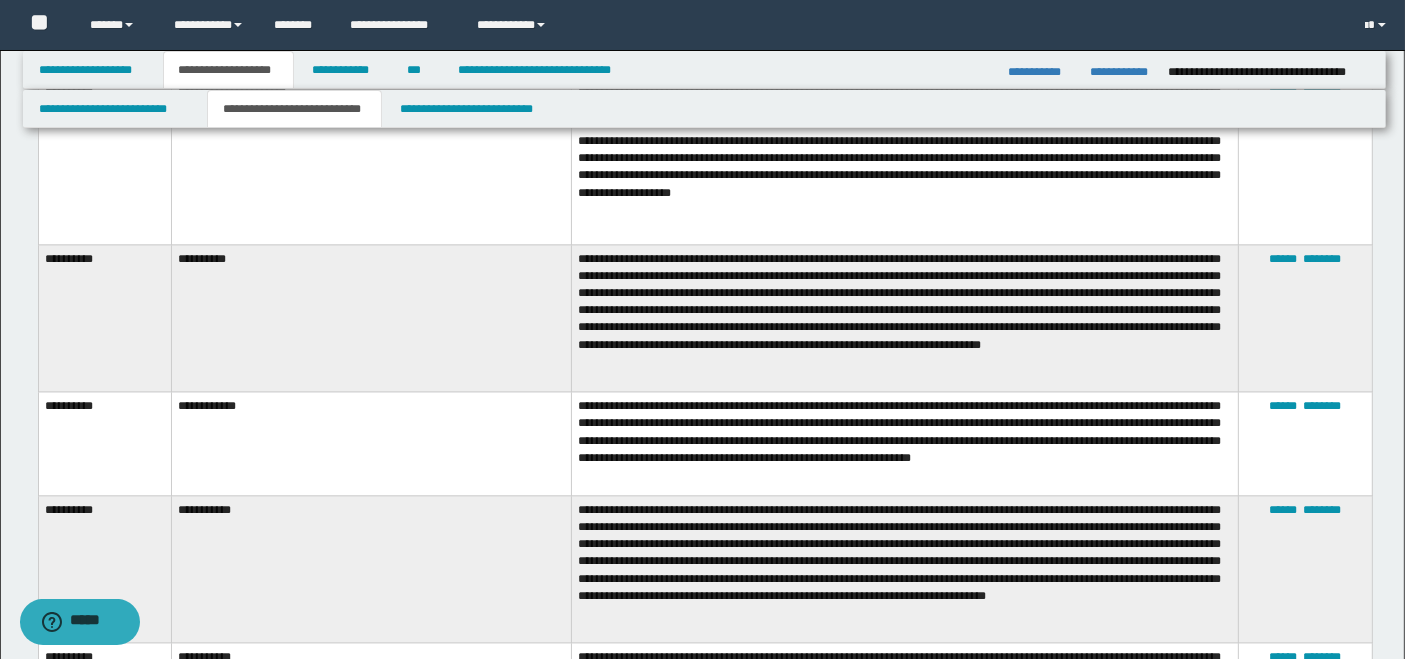 scroll, scrollTop: 4382, scrollLeft: 0, axis: vertical 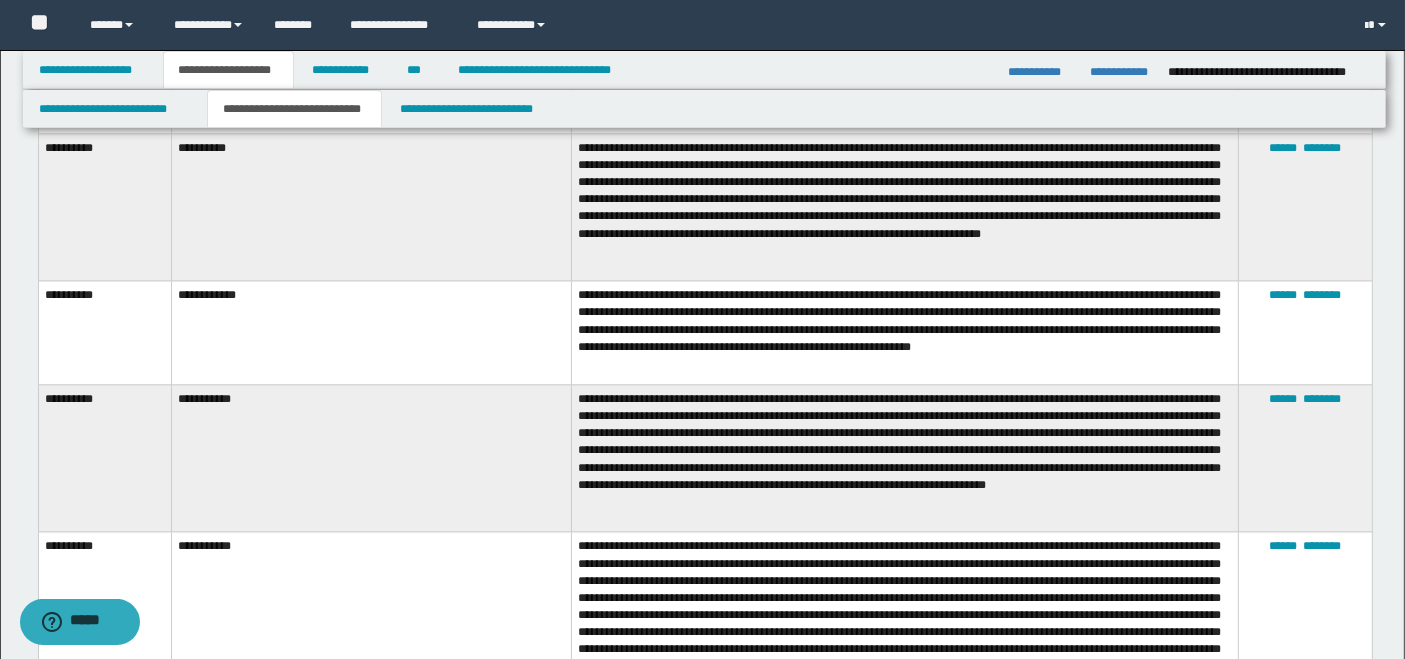 click on "******    ********" at bounding box center [1305, 206] 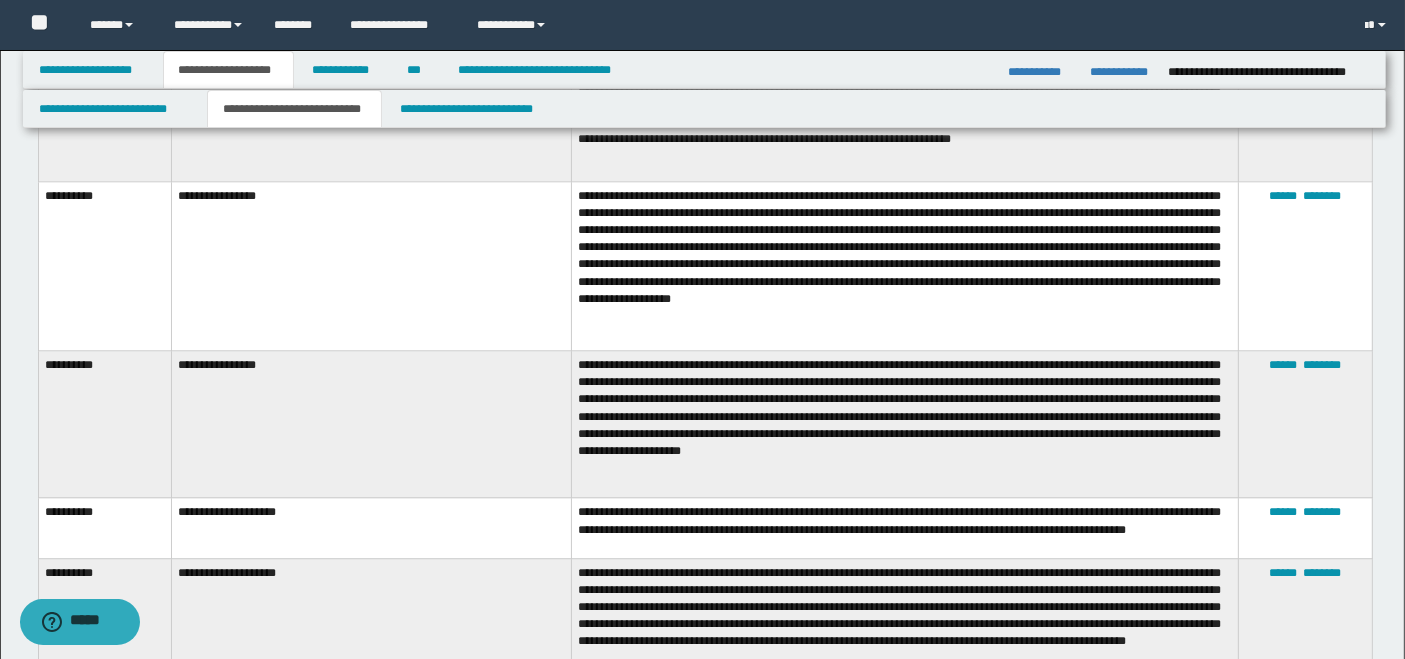 scroll, scrollTop: 5160, scrollLeft: 0, axis: vertical 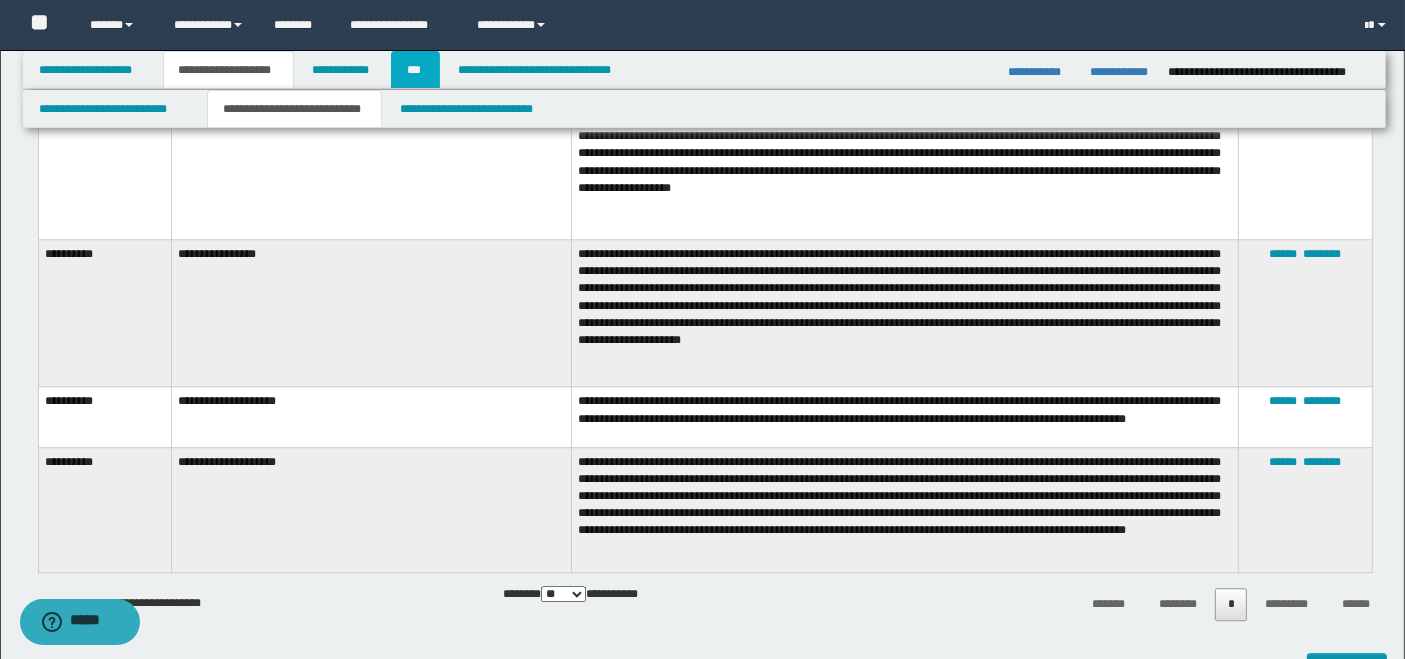 click on "***" at bounding box center [415, 70] 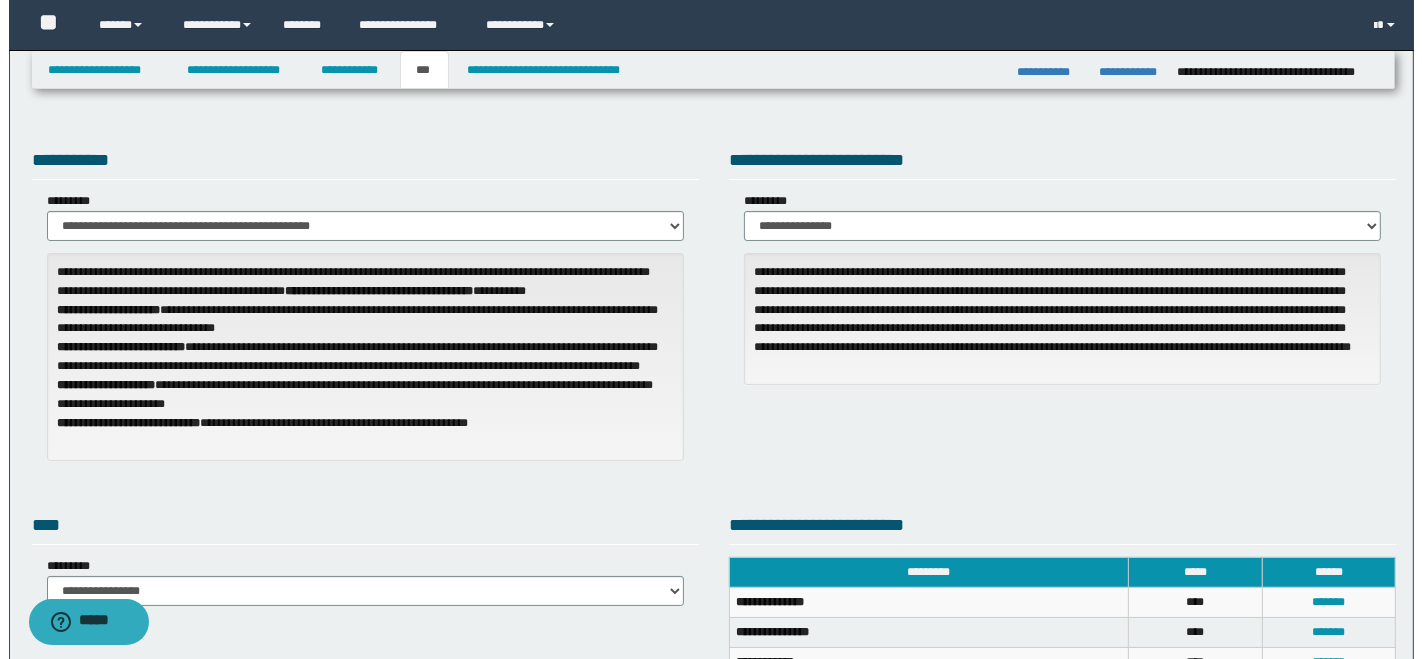 scroll, scrollTop: 222, scrollLeft: 0, axis: vertical 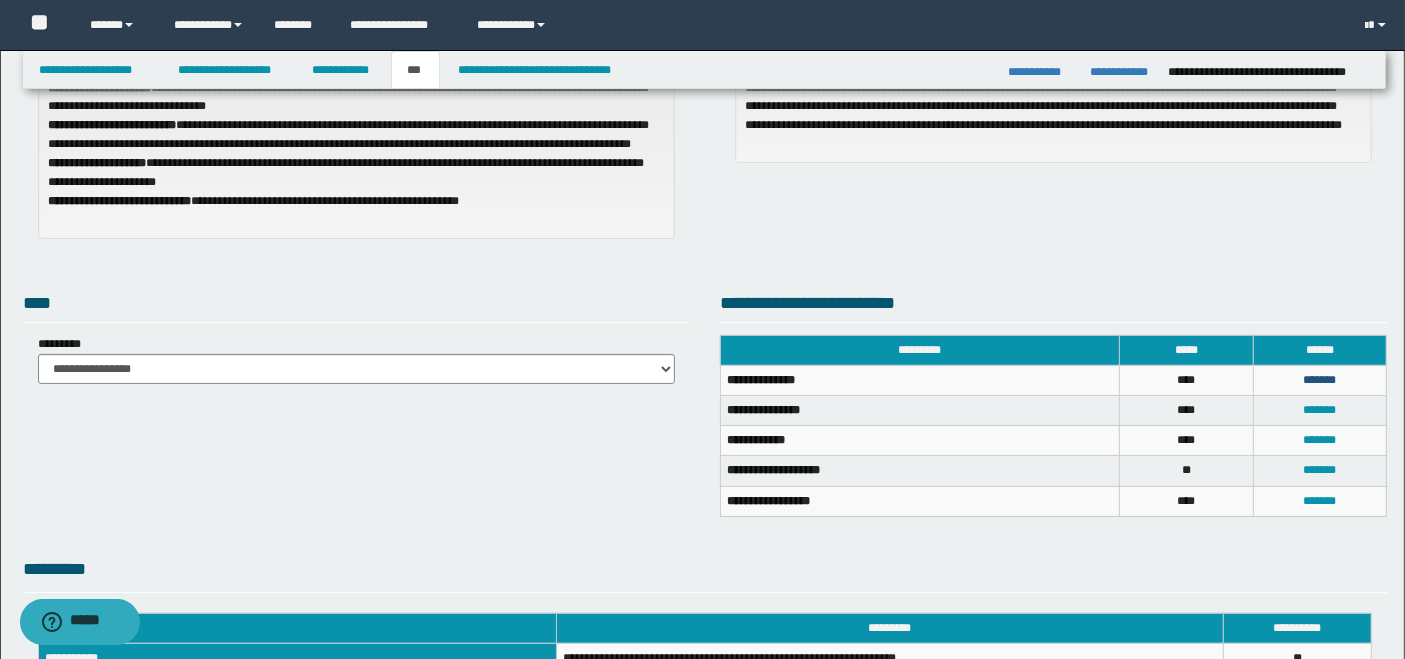 click on "*******" at bounding box center [1319, 380] 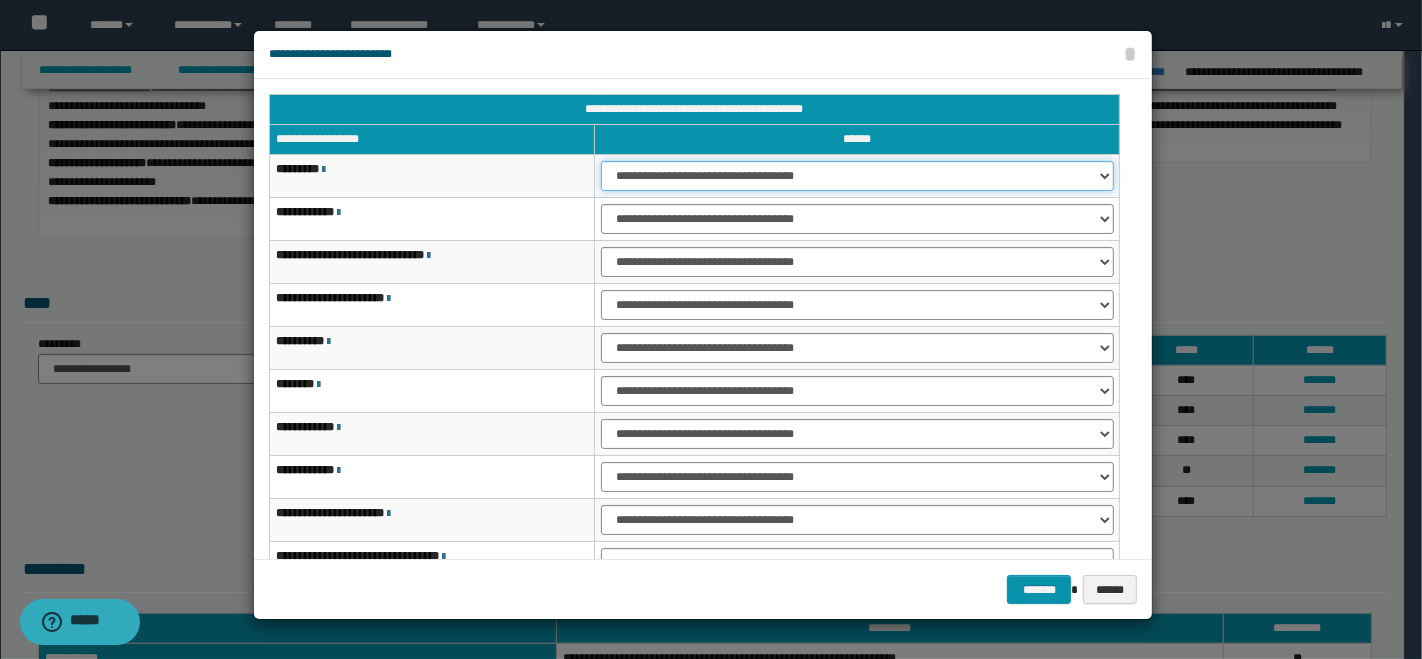 click on "**********" at bounding box center (857, 176) 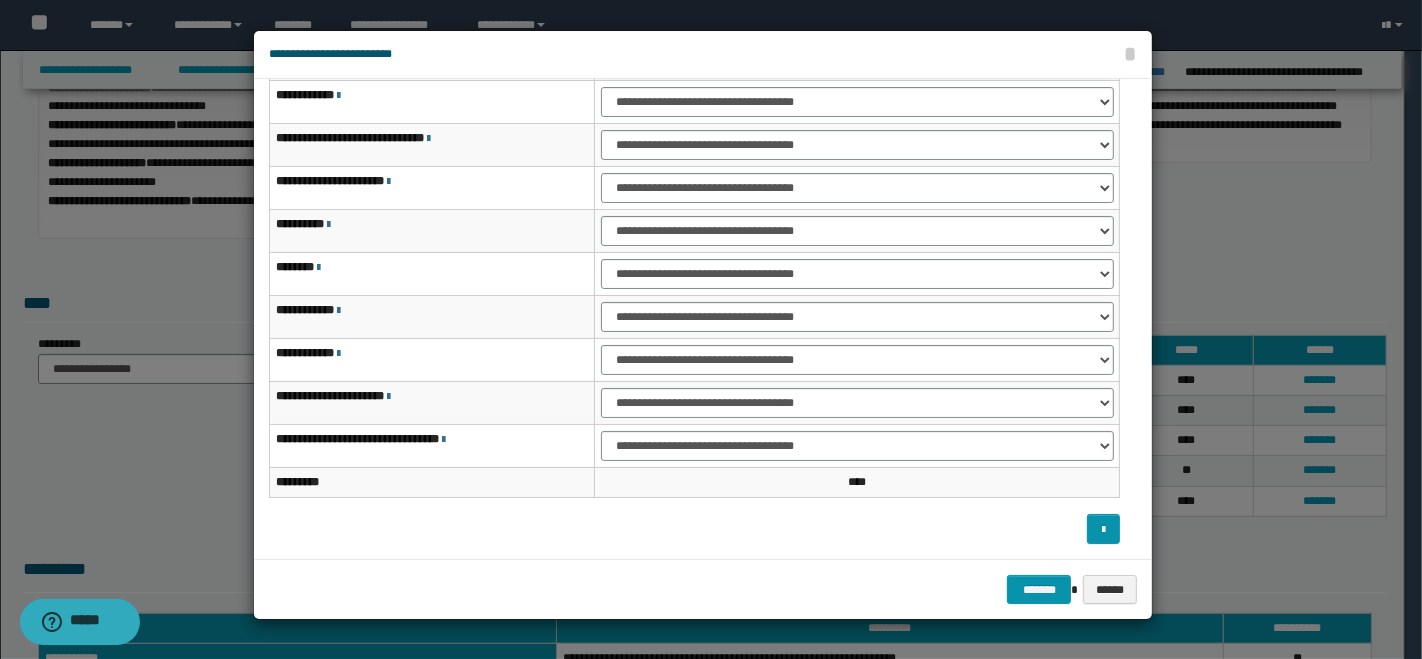 scroll, scrollTop: 5, scrollLeft: 0, axis: vertical 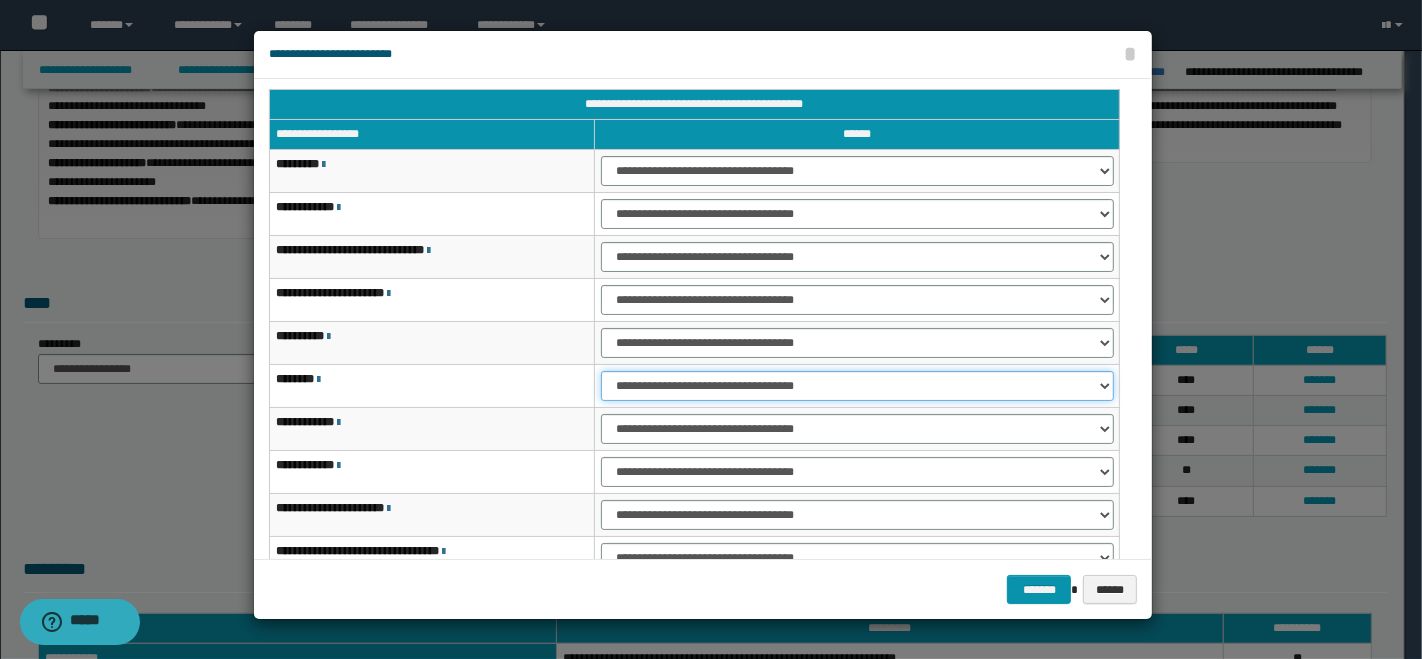 click on "**********" at bounding box center [857, 386] 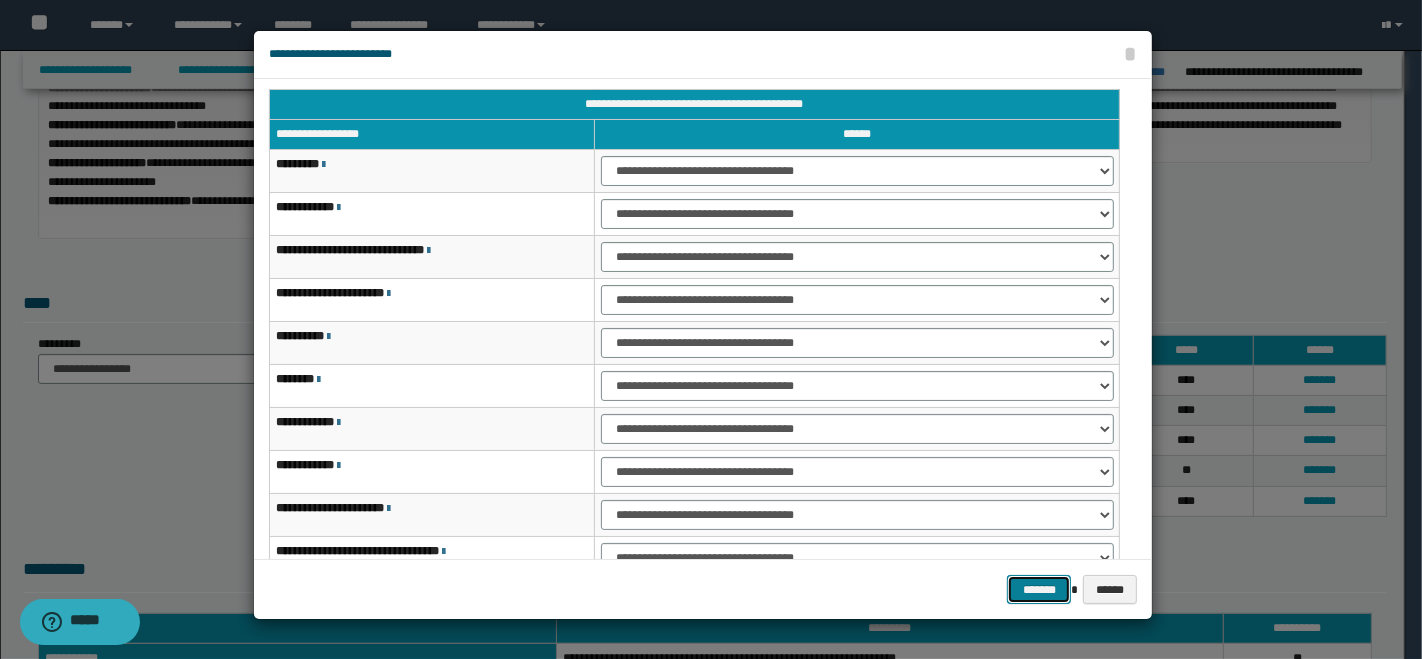 click on "*******" at bounding box center (1039, 589) 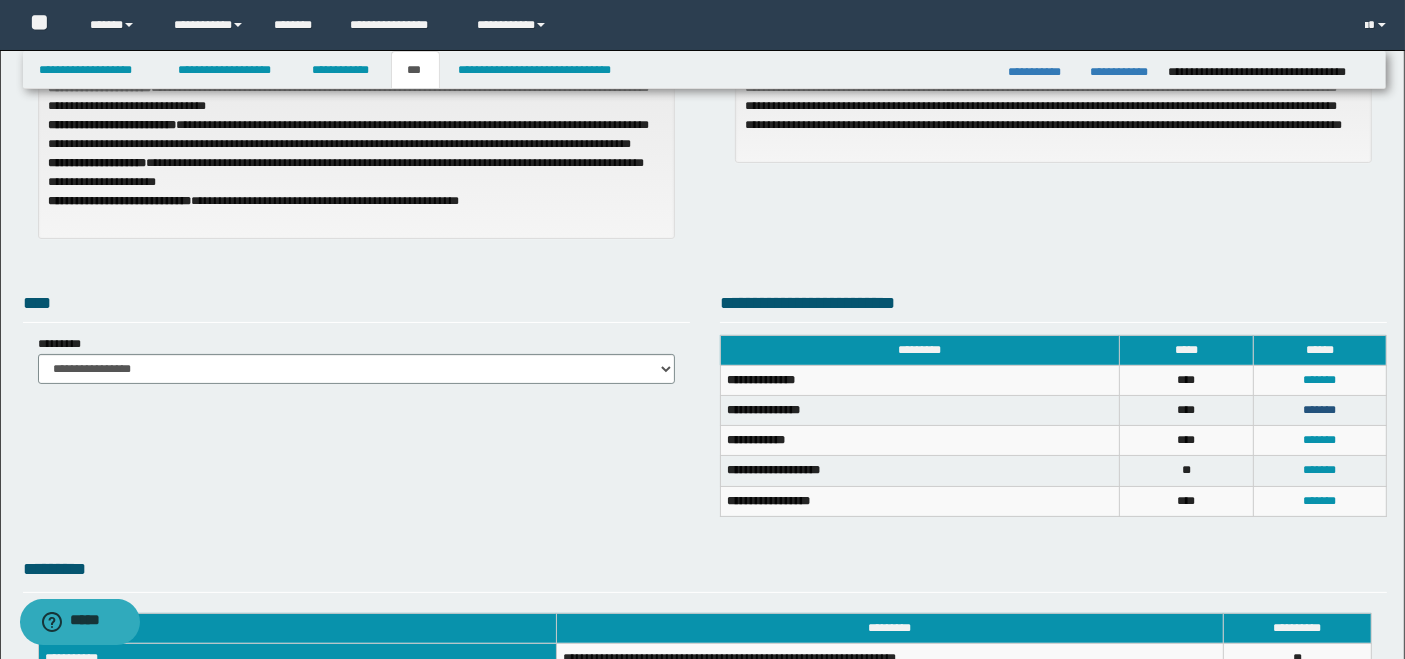click on "*******" at bounding box center (1319, 410) 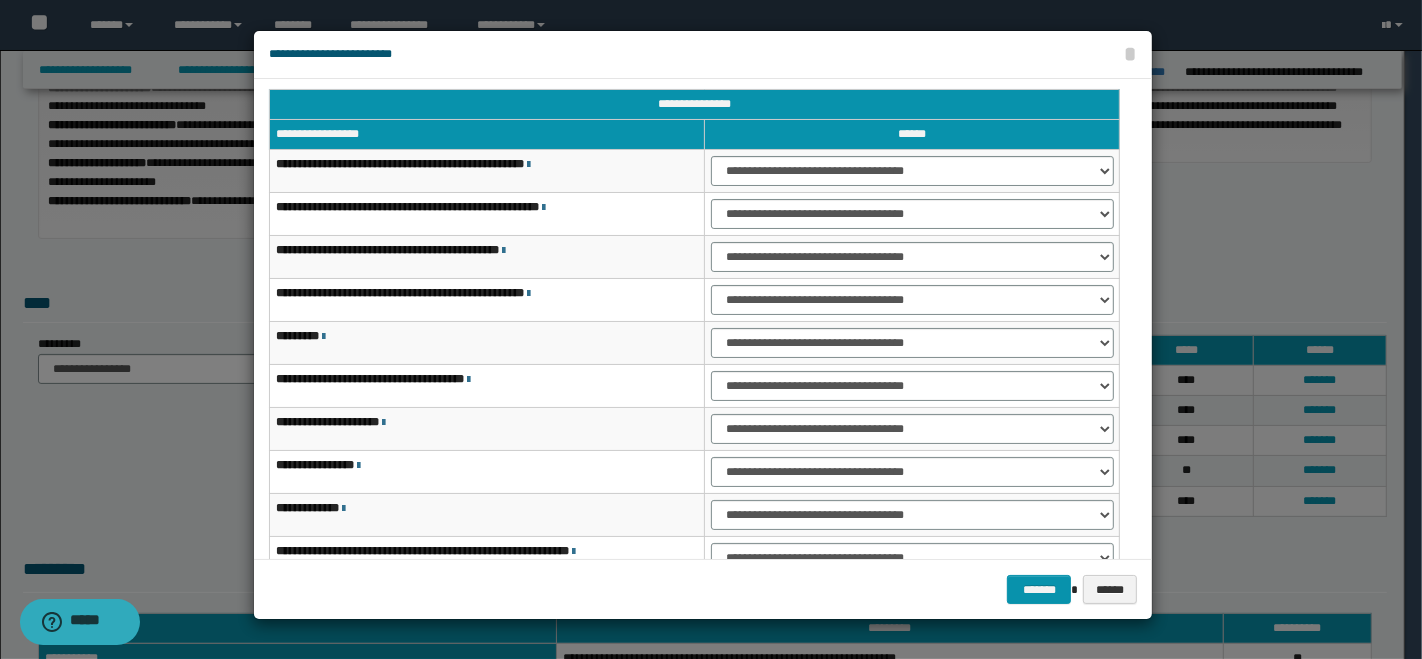 scroll, scrollTop: 117, scrollLeft: 0, axis: vertical 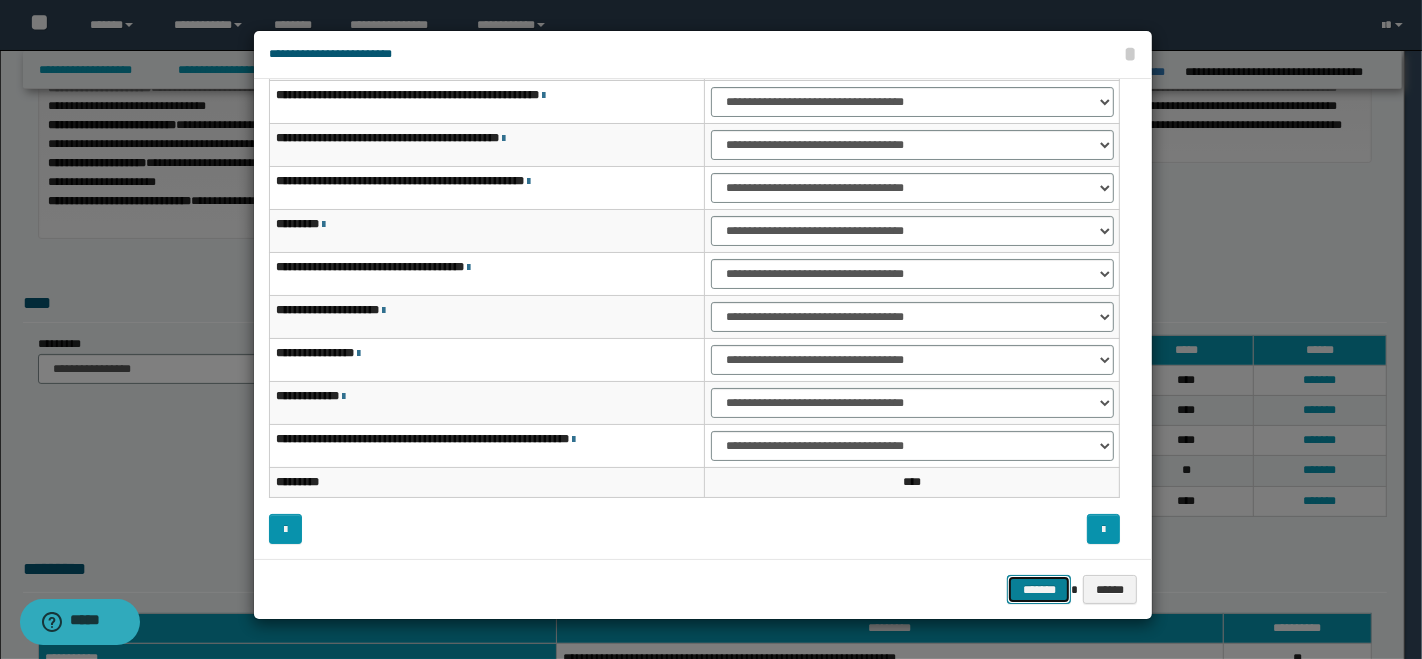 click on "*******" at bounding box center (1039, 589) 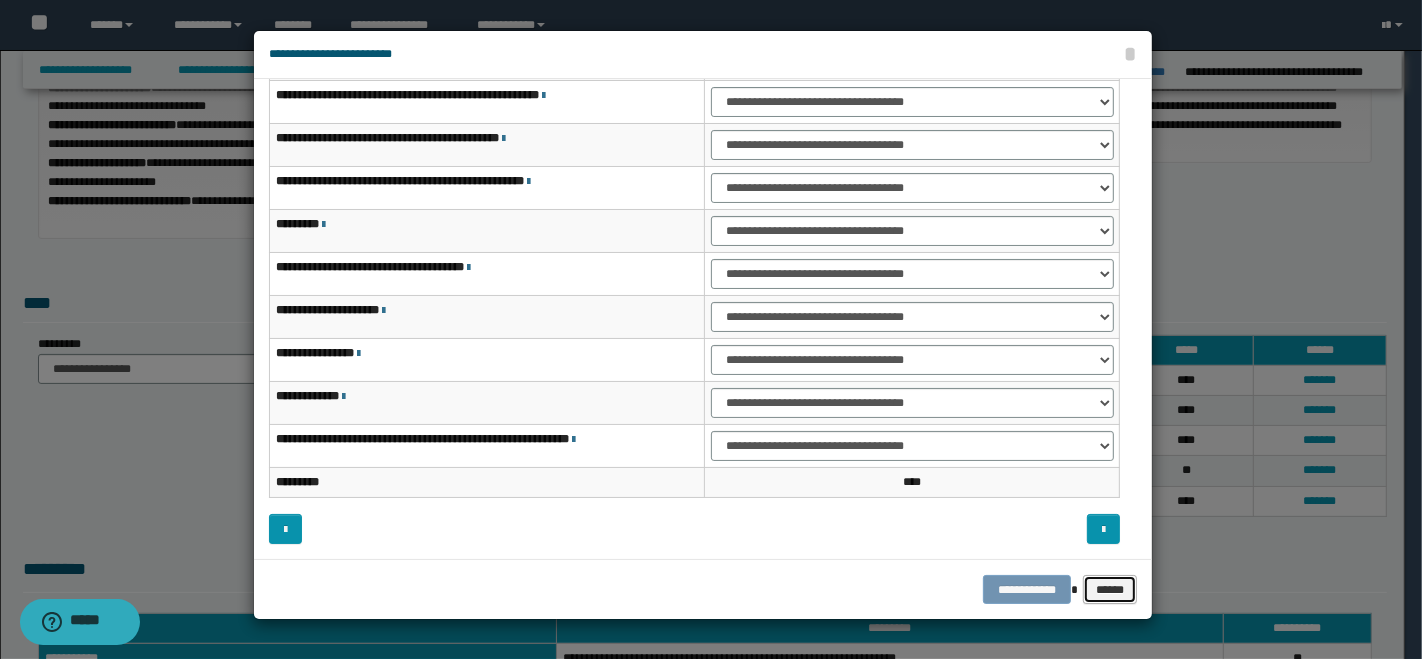 click on "******" at bounding box center [1110, 589] 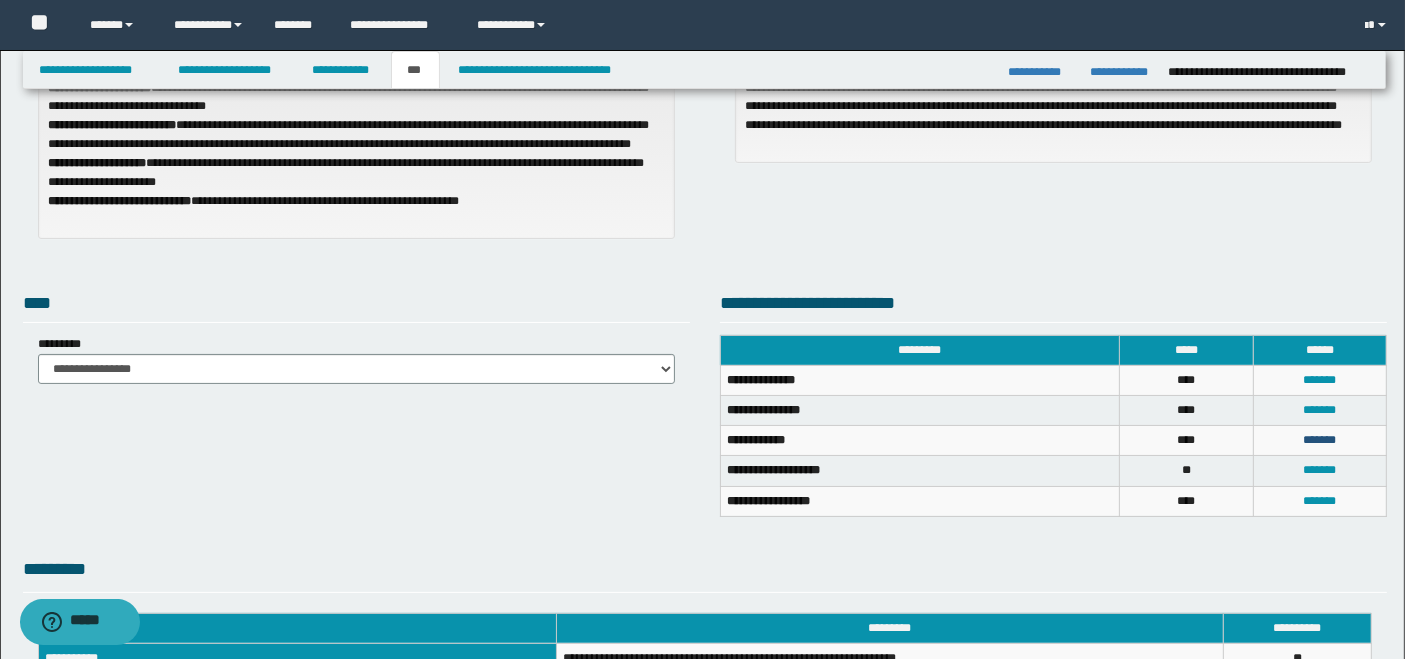 click on "*******" at bounding box center (1319, 440) 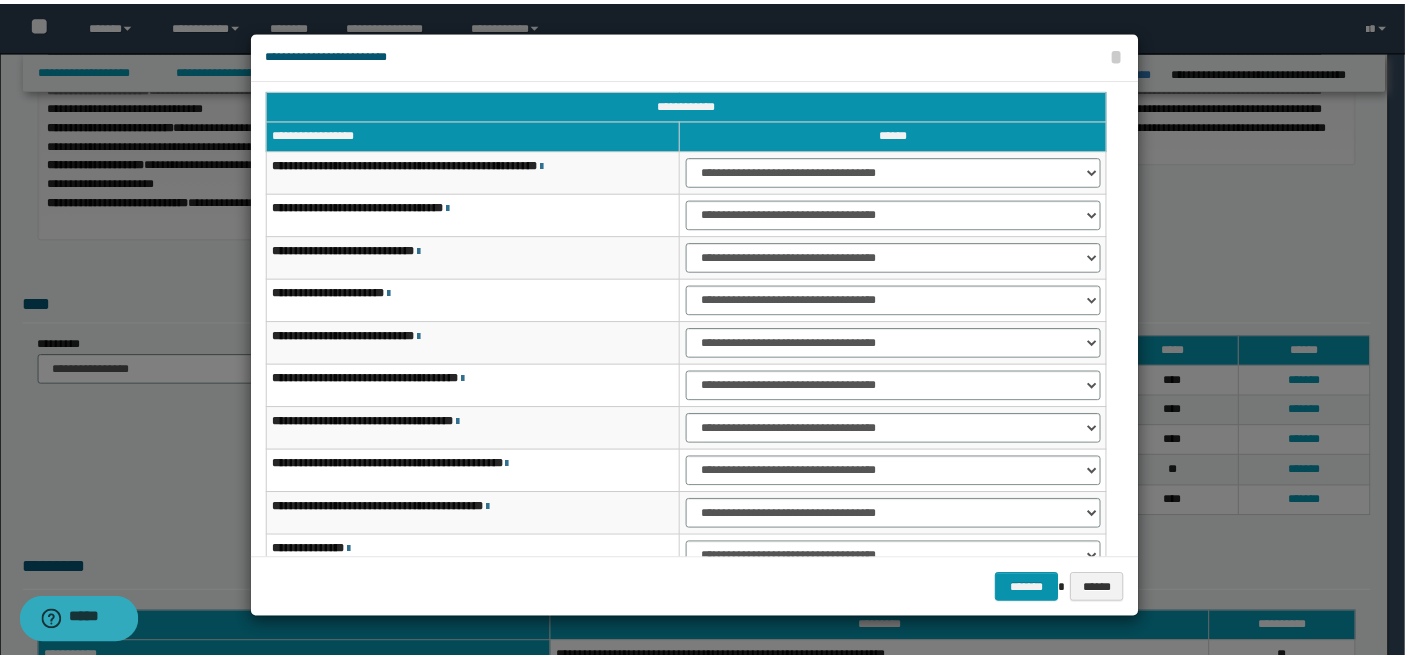 scroll, scrollTop: 117, scrollLeft: 0, axis: vertical 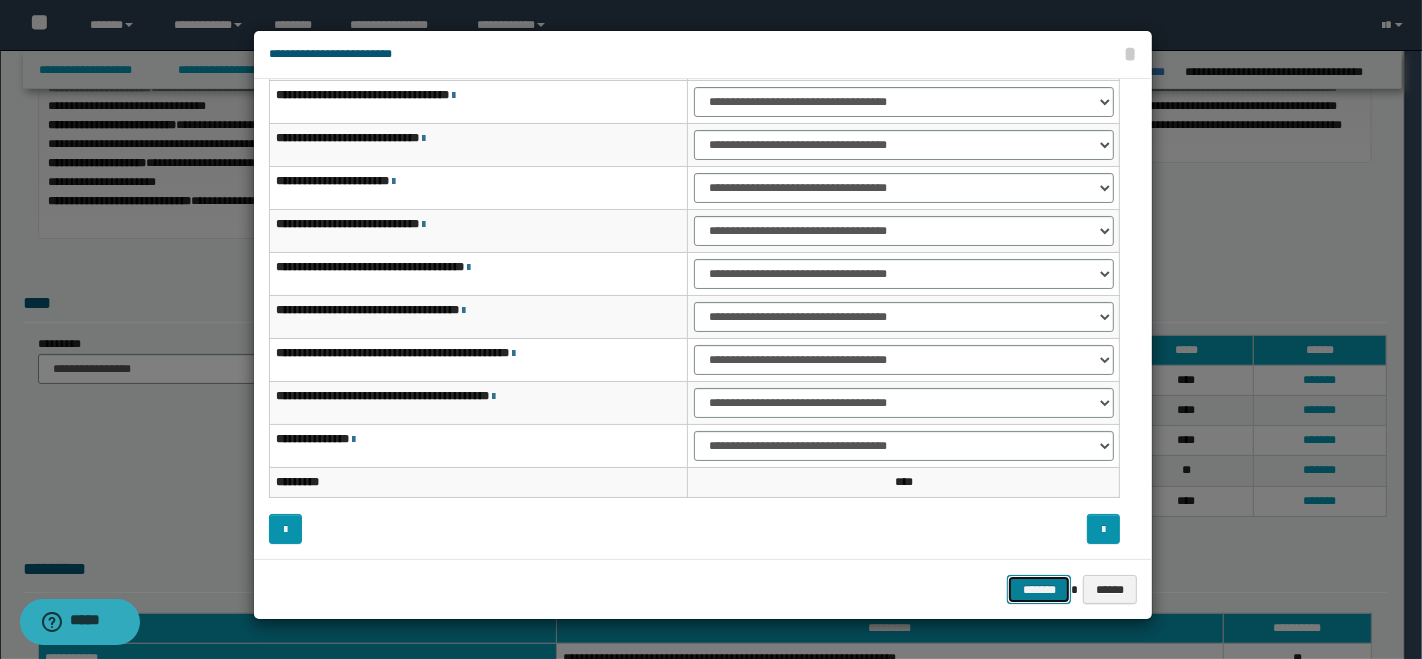 click on "*******" at bounding box center [1039, 589] 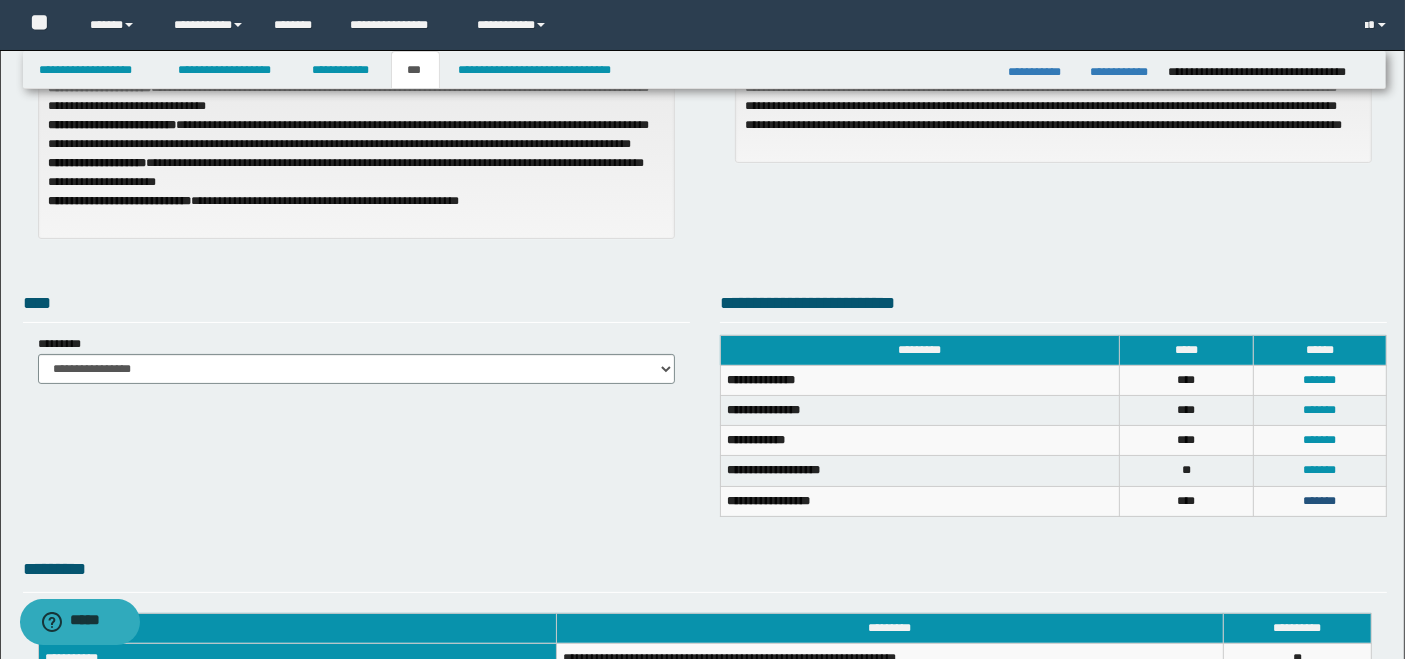 click on "*******" at bounding box center (1319, 501) 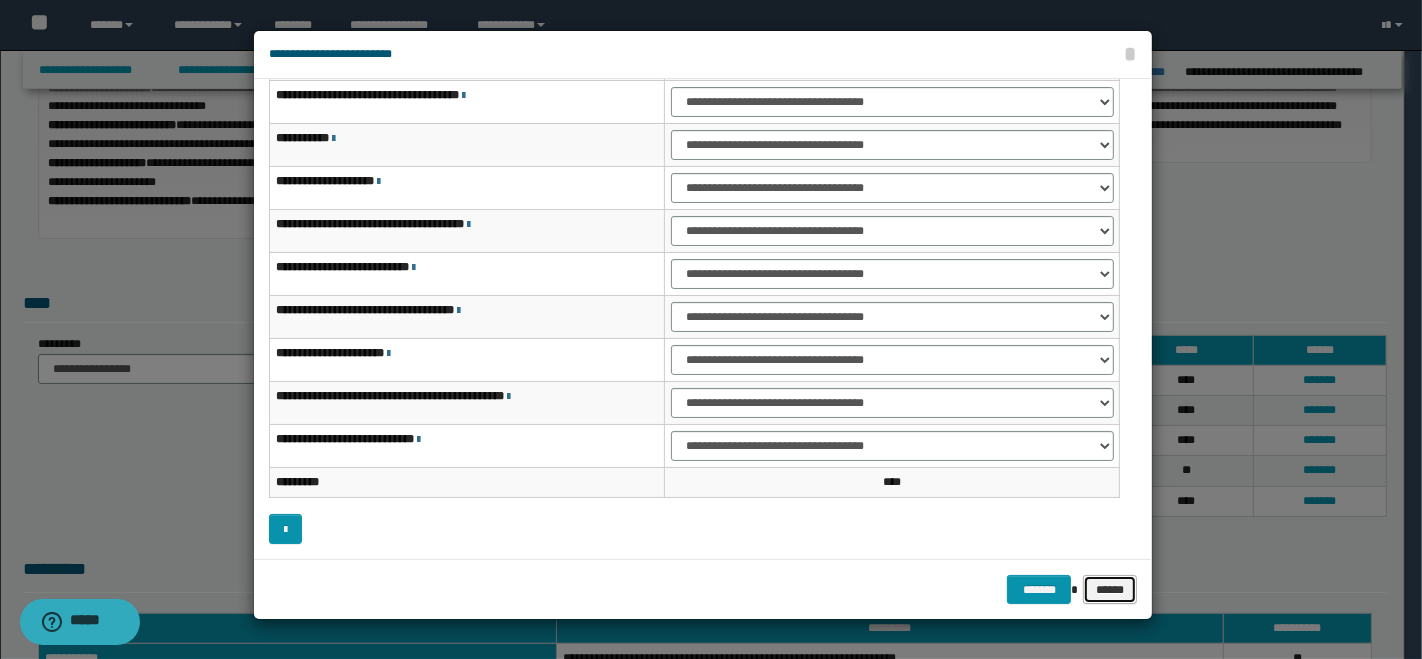 click on "******" at bounding box center [1110, 589] 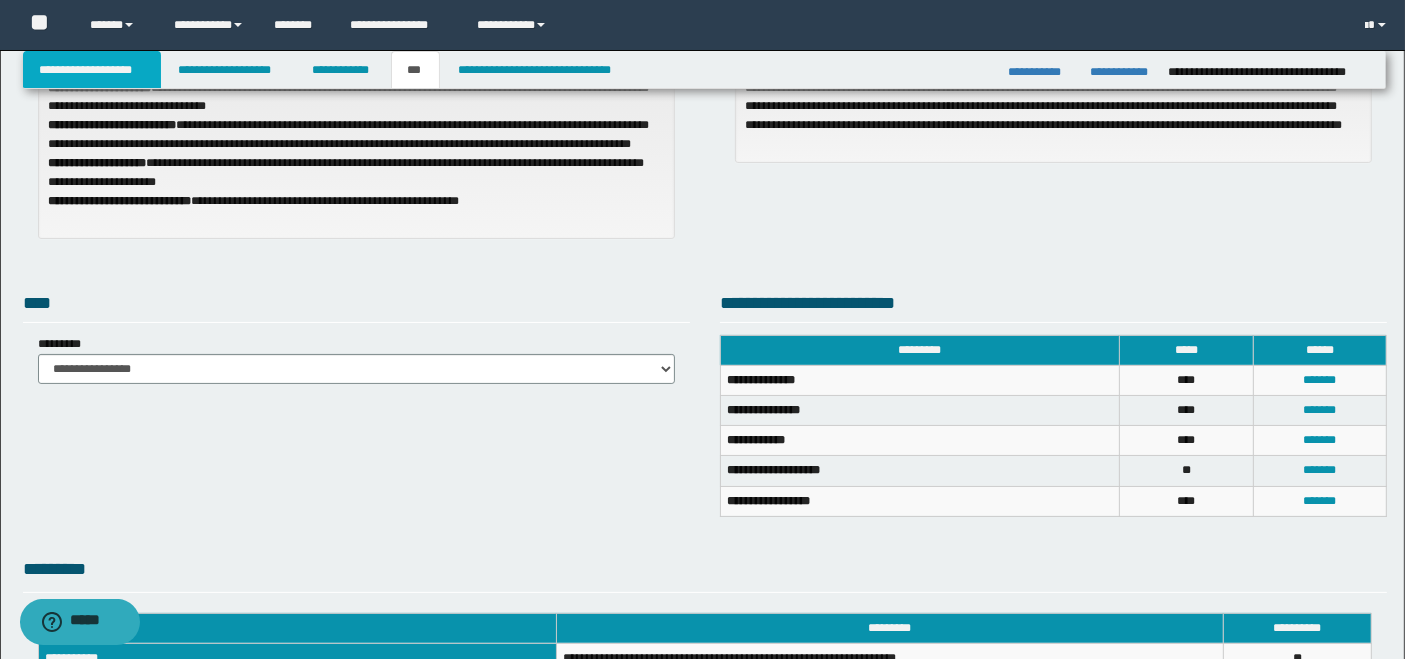 click on "**********" at bounding box center [92, 70] 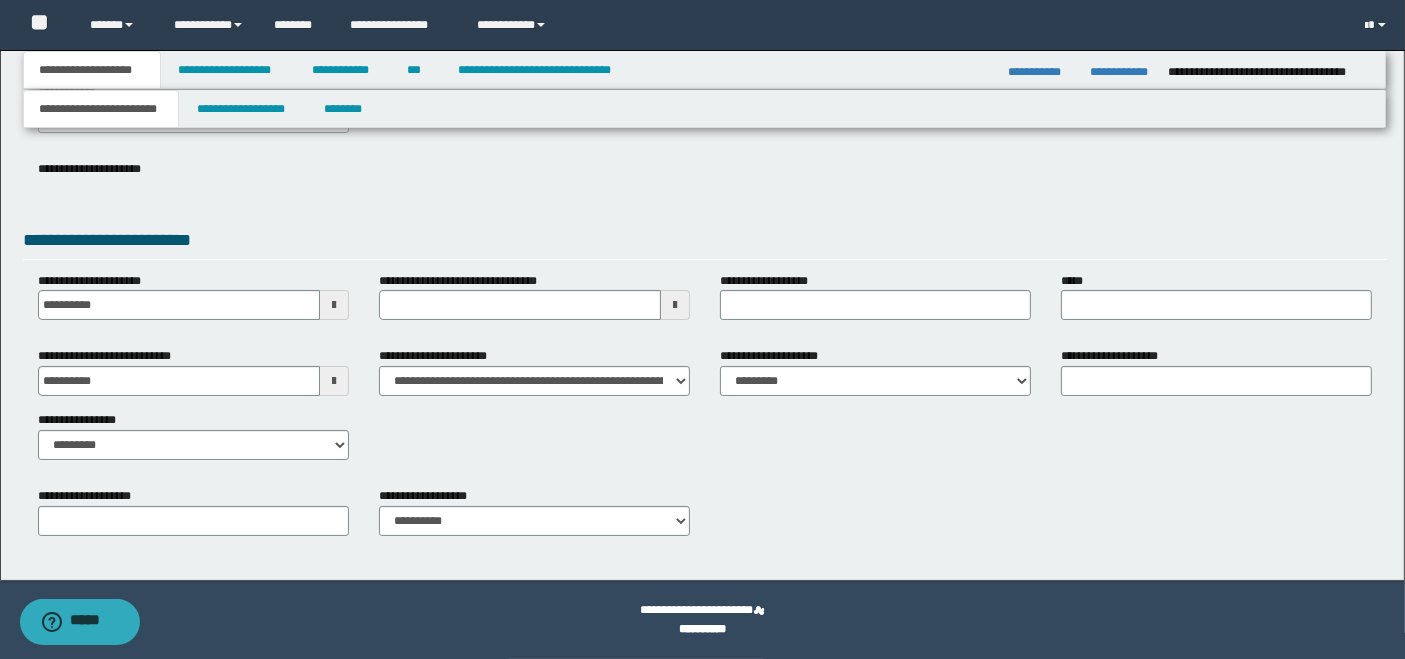 scroll, scrollTop: 129, scrollLeft: 0, axis: vertical 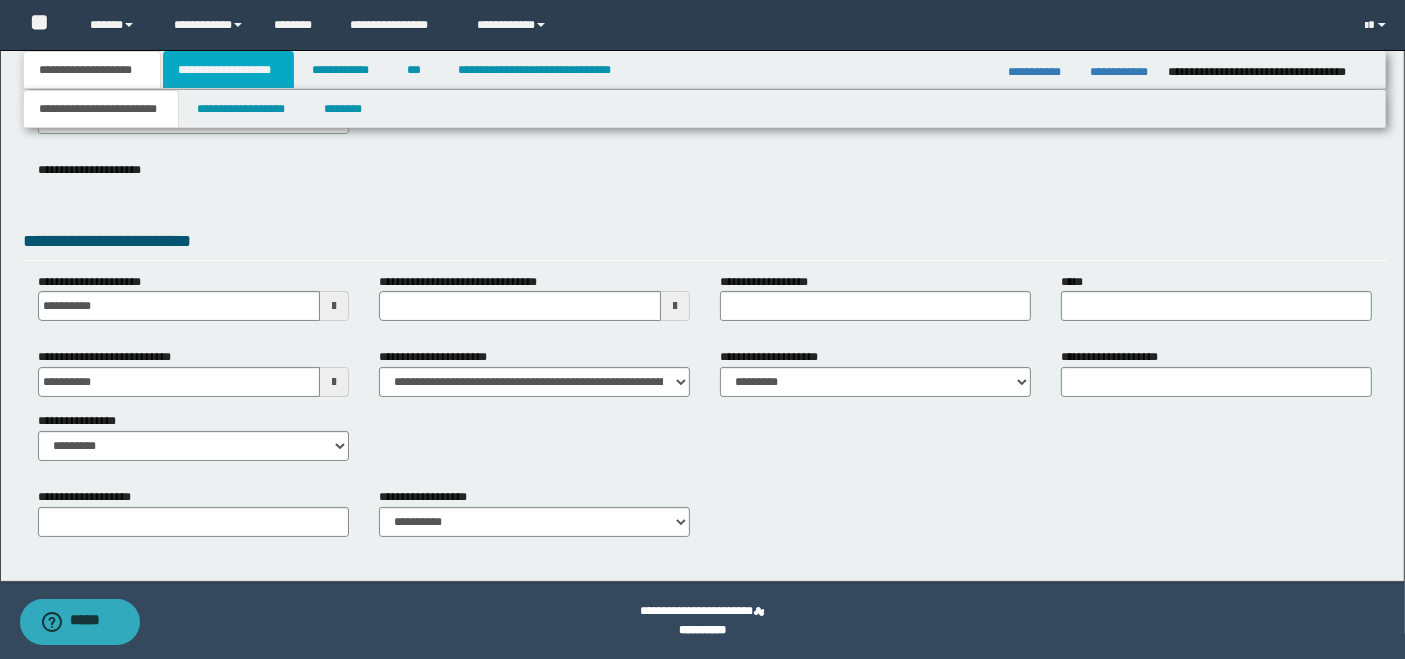 click on "**********" at bounding box center [228, 70] 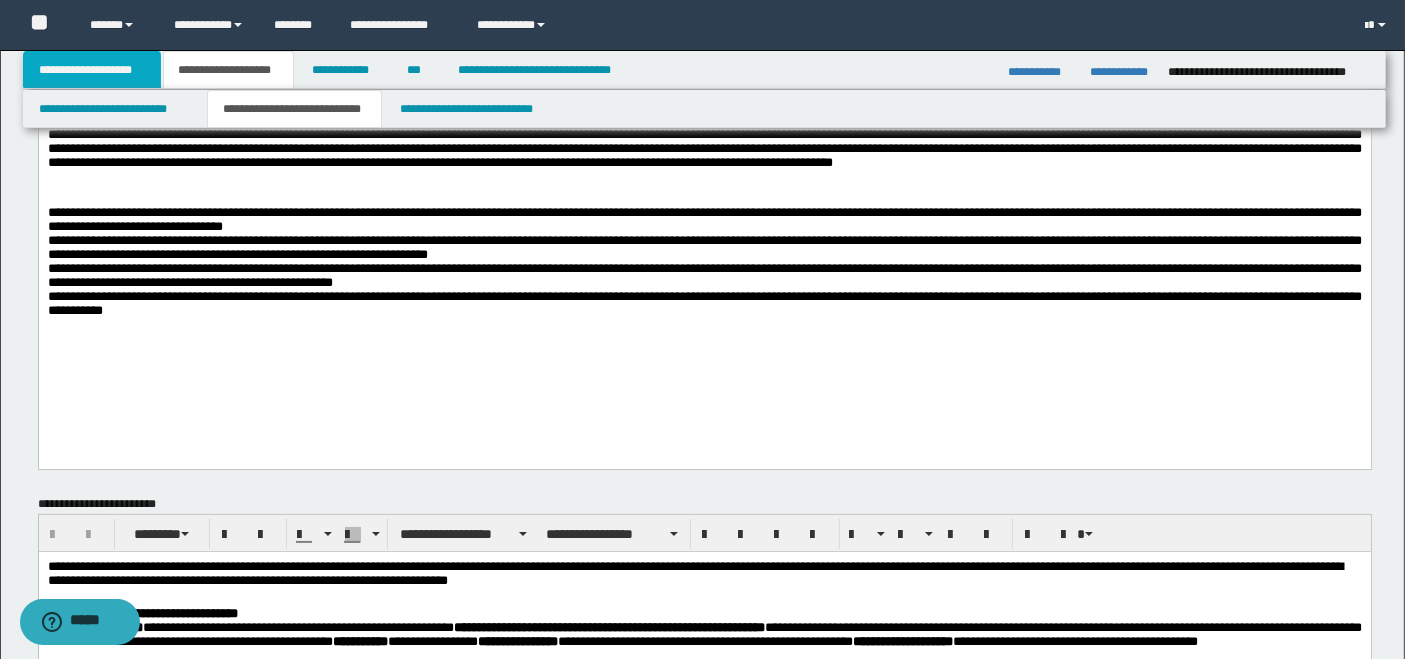 click on "**********" at bounding box center [92, 70] 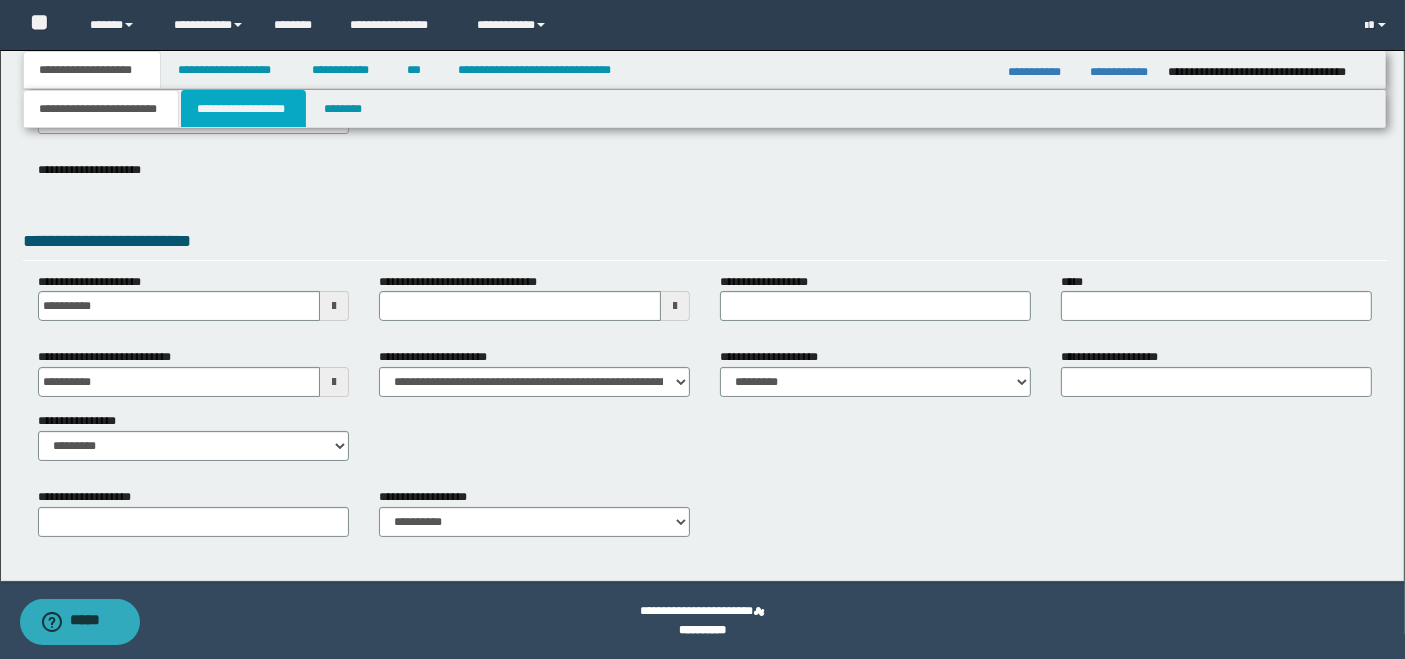 click on "**********" at bounding box center (243, 109) 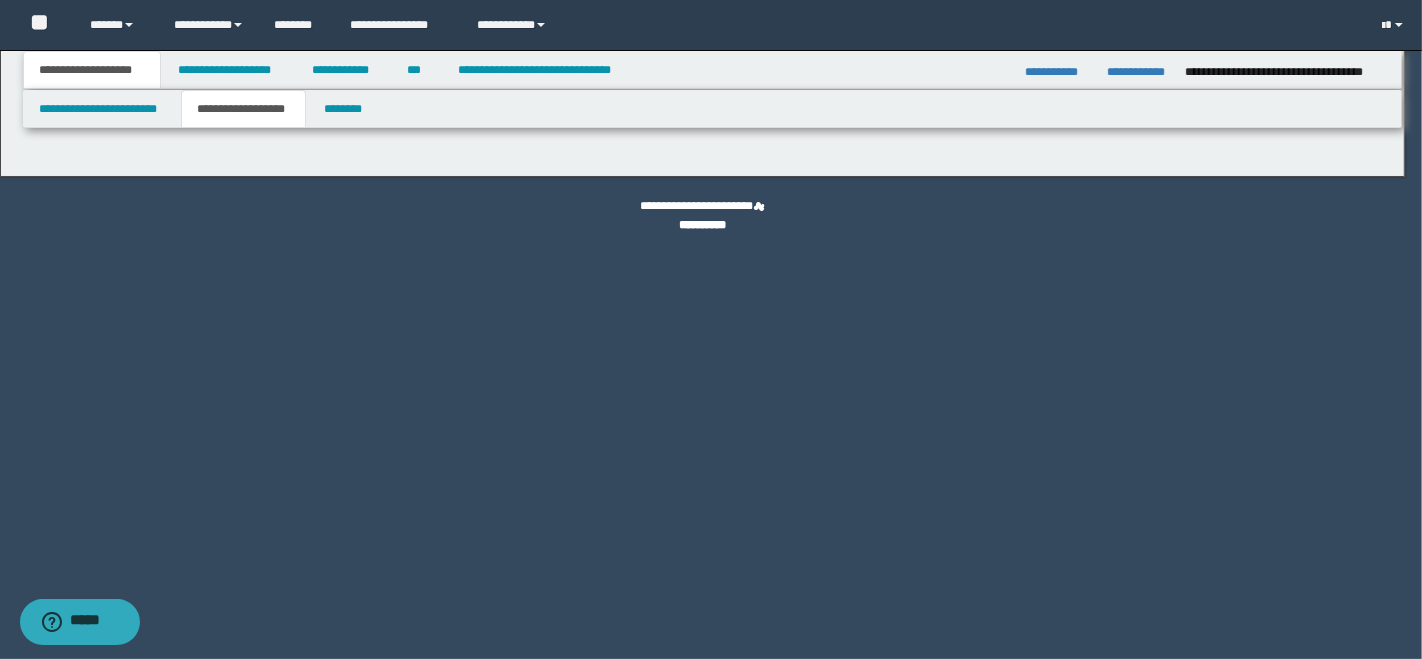 type on "**********" 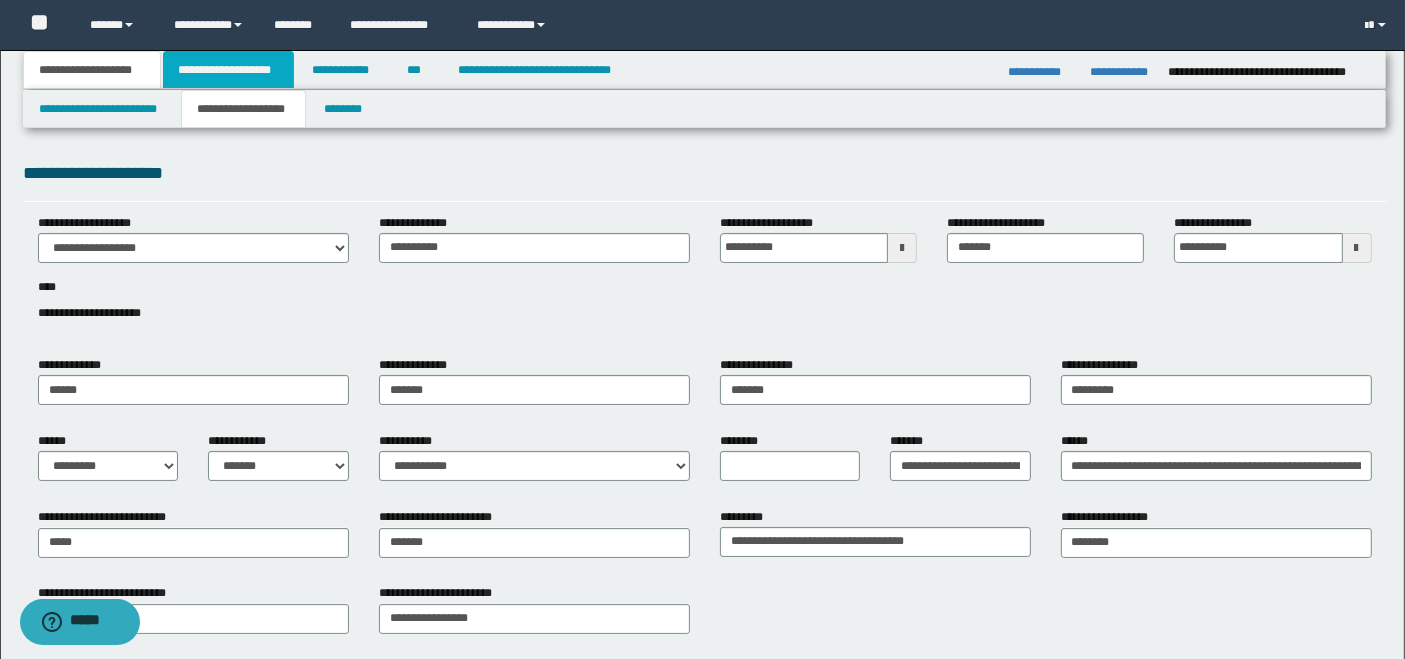 click on "**********" at bounding box center (228, 70) 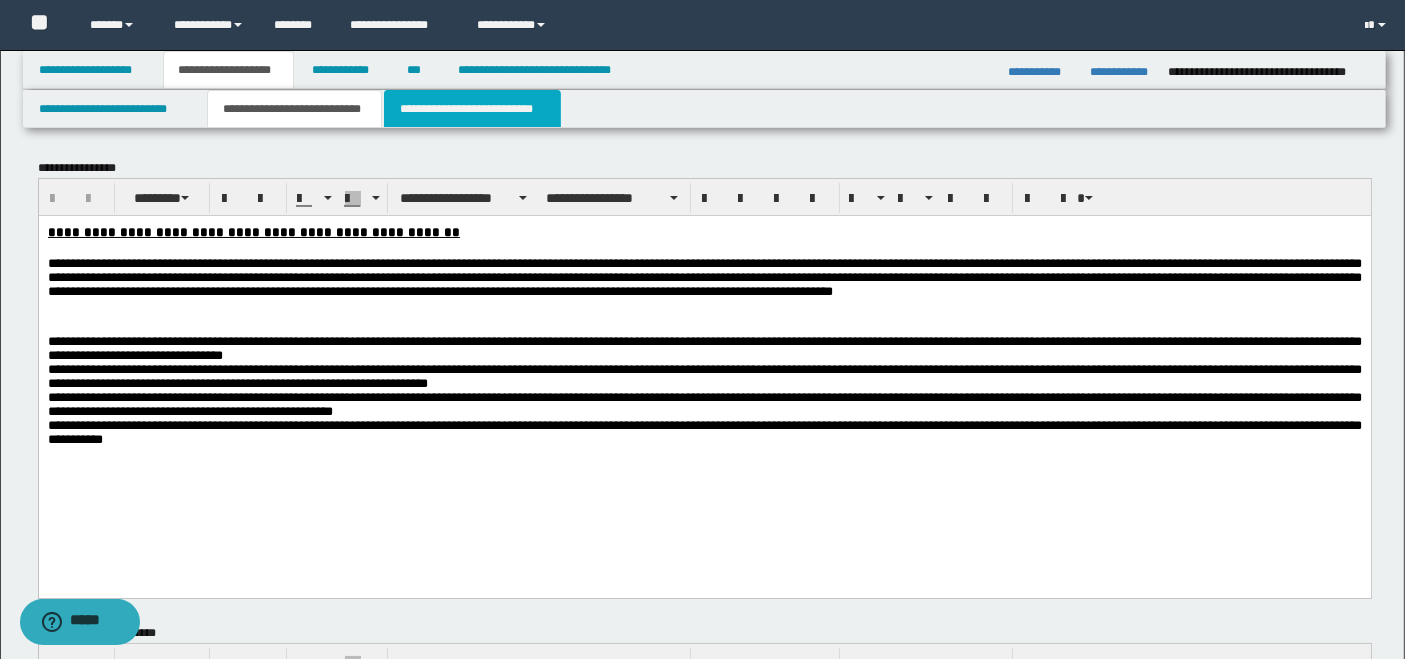 click on "**********" at bounding box center (472, 109) 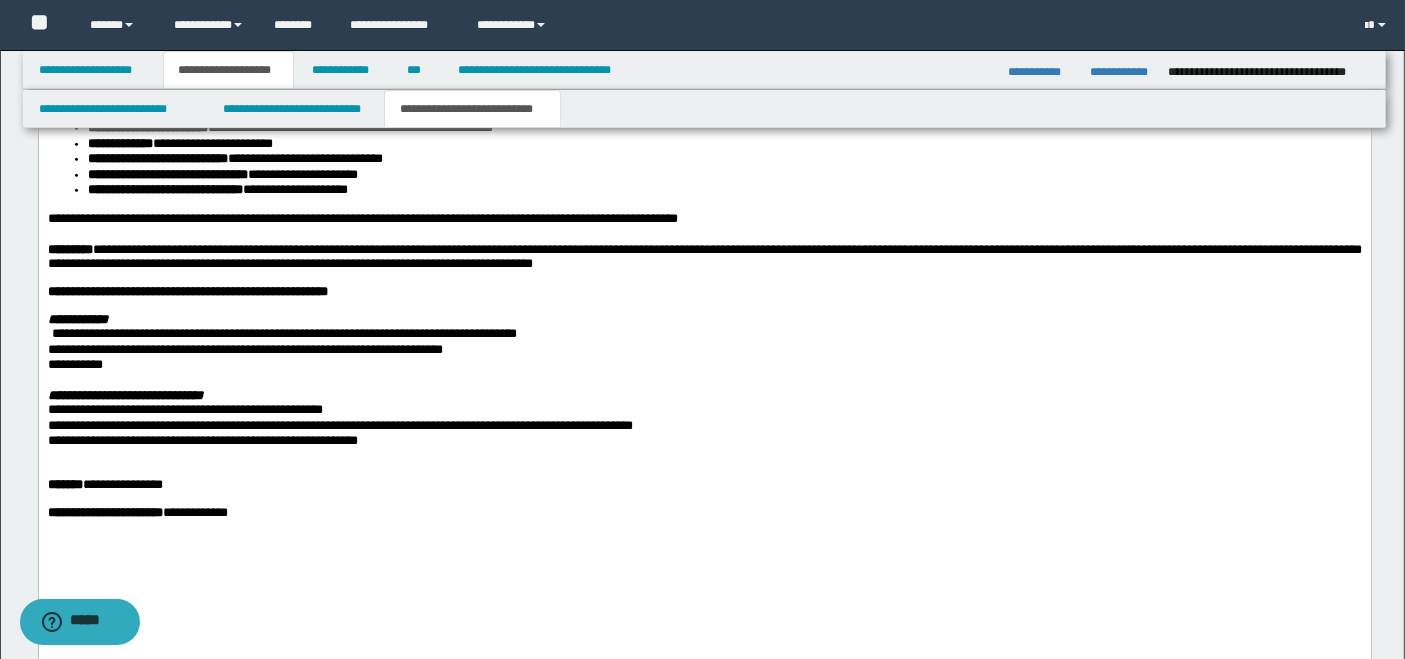 scroll, scrollTop: 2111, scrollLeft: 0, axis: vertical 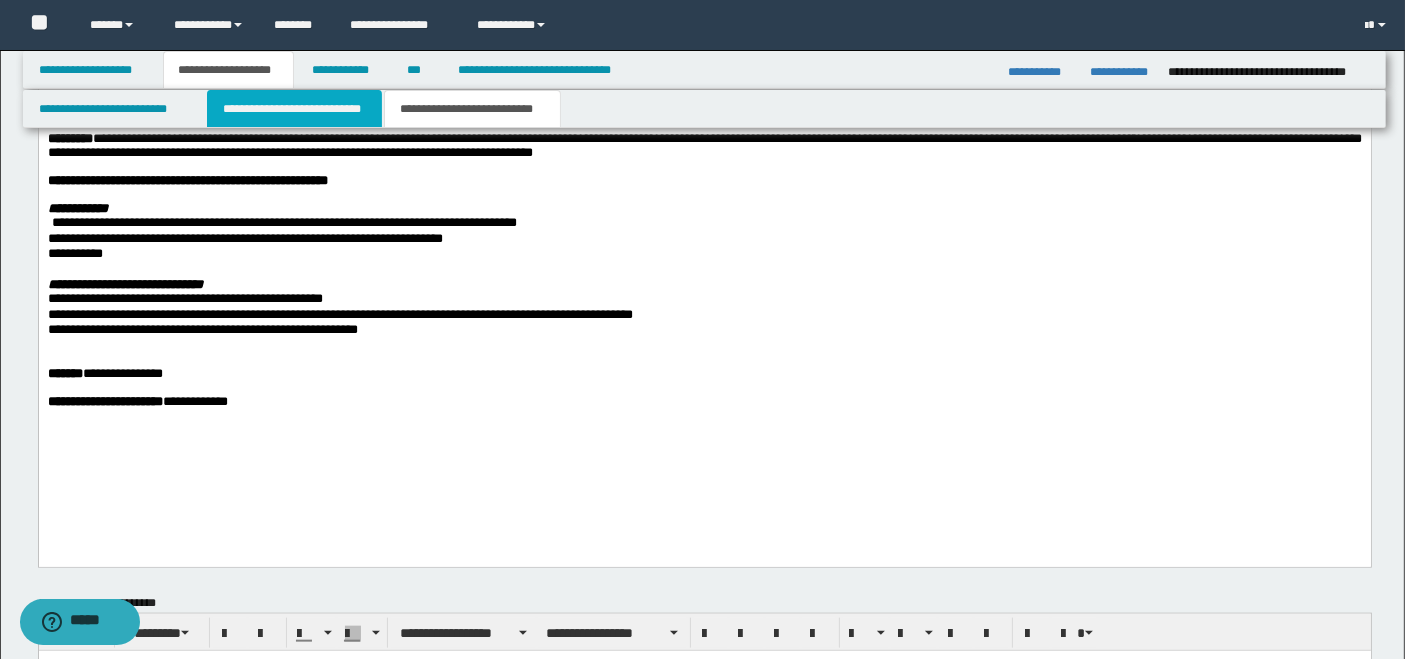 click on "**********" at bounding box center (294, 109) 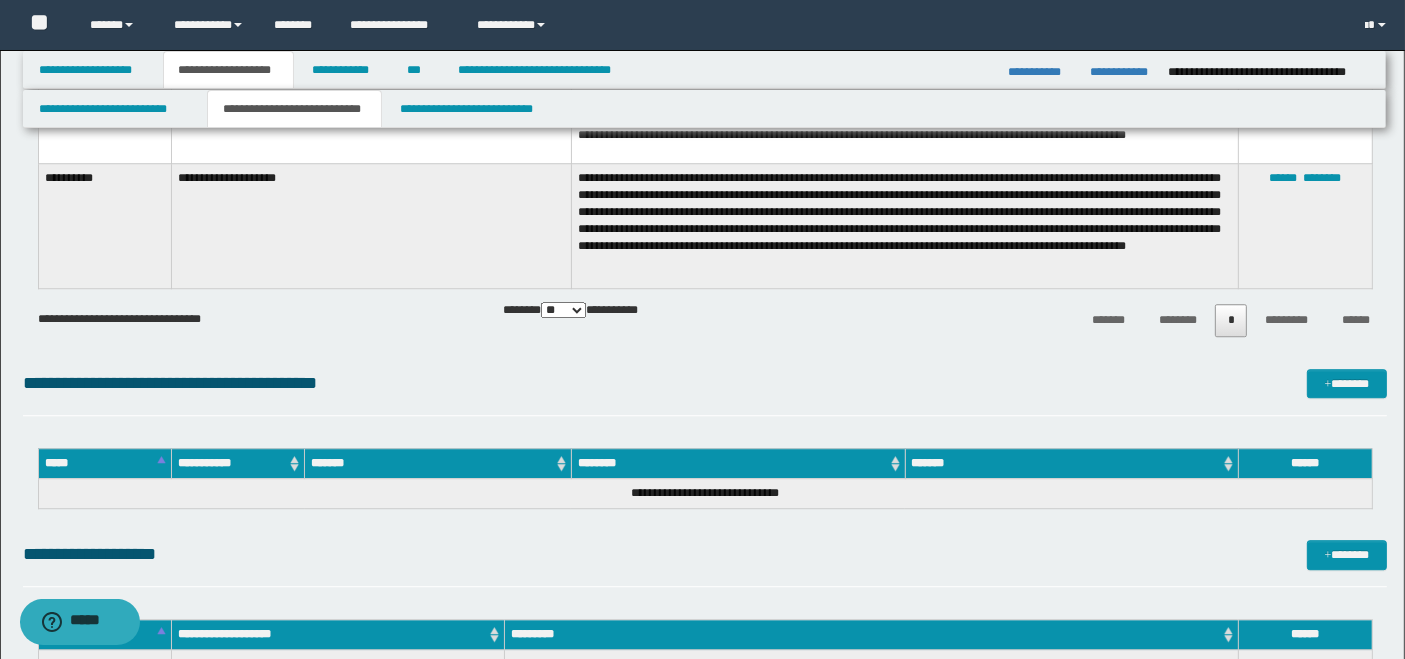 scroll, scrollTop: 5333, scrollLeft: 0, axis: vertical 